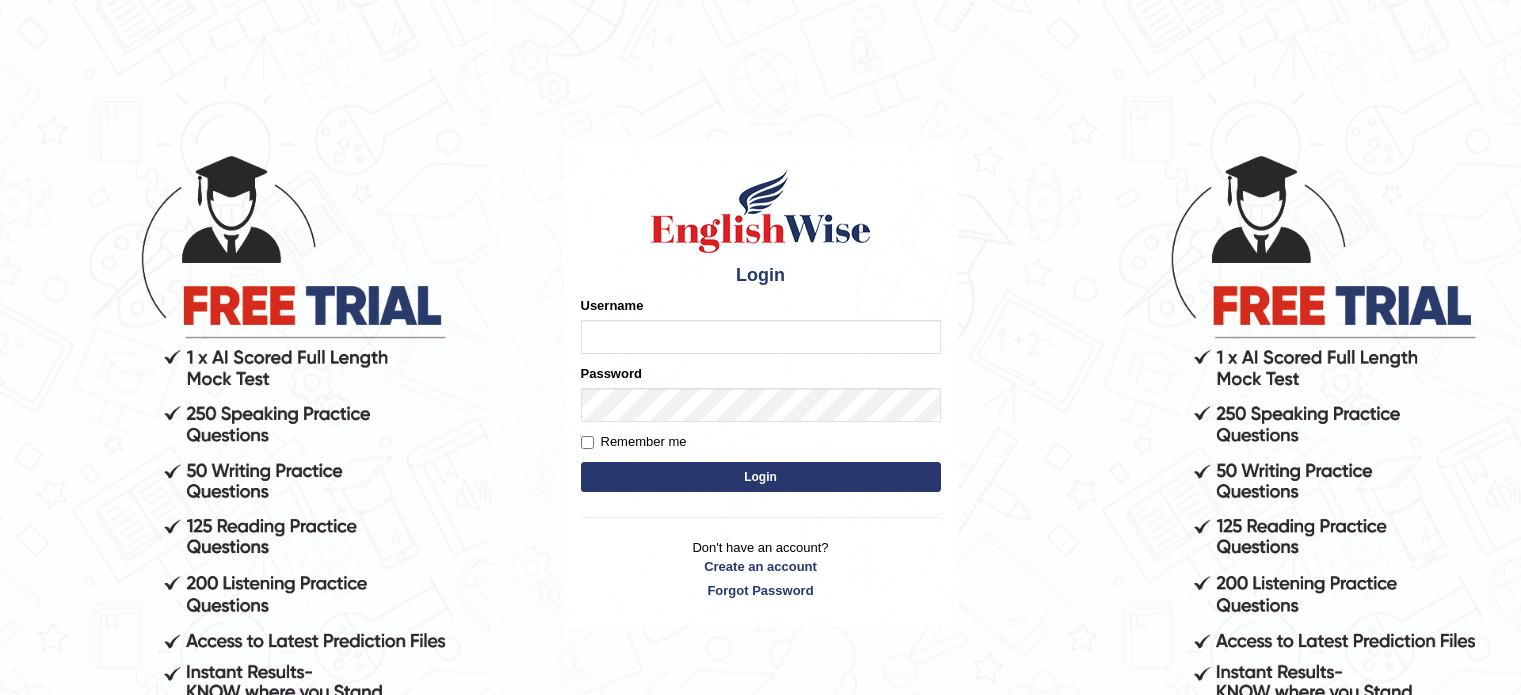 scroll, scrollTop: 0, scrollLeft: 0, axis: both 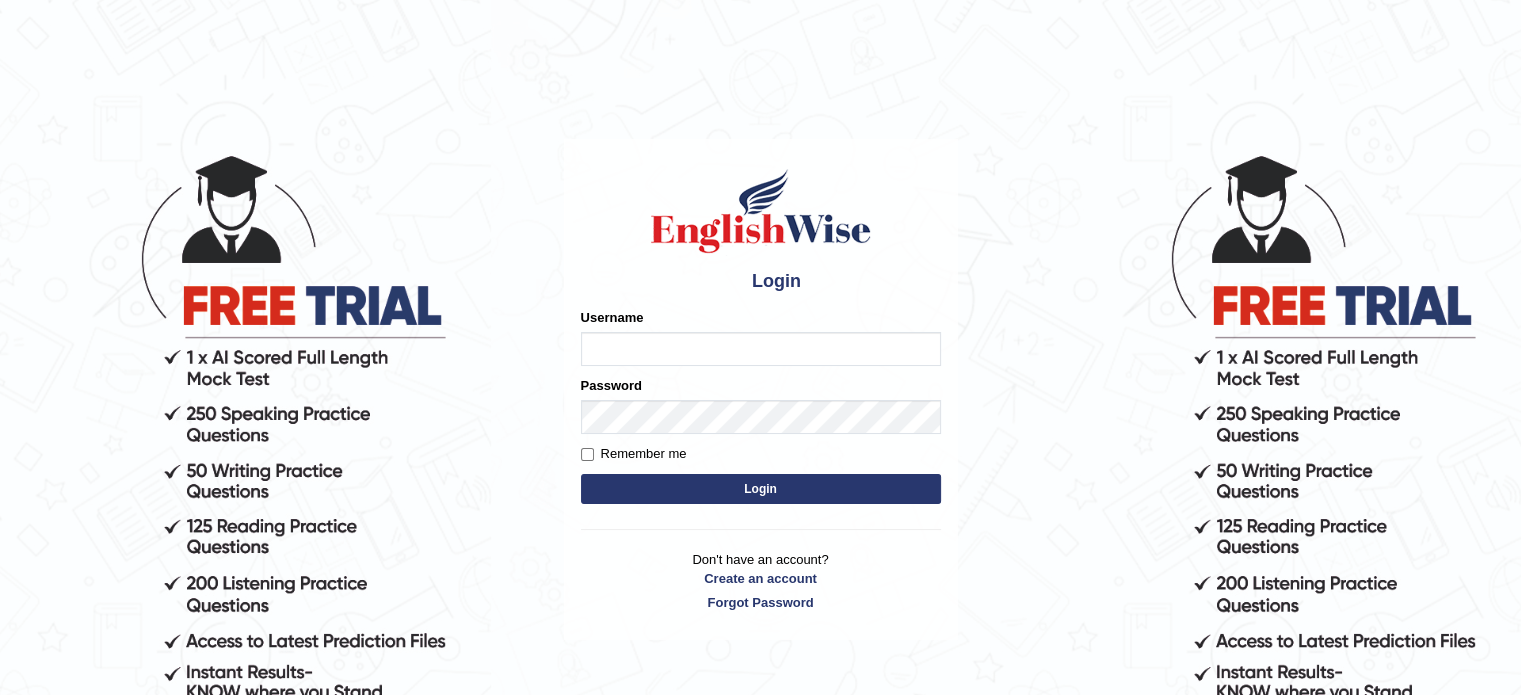 click on "Username" at bounding box center [612, 317] 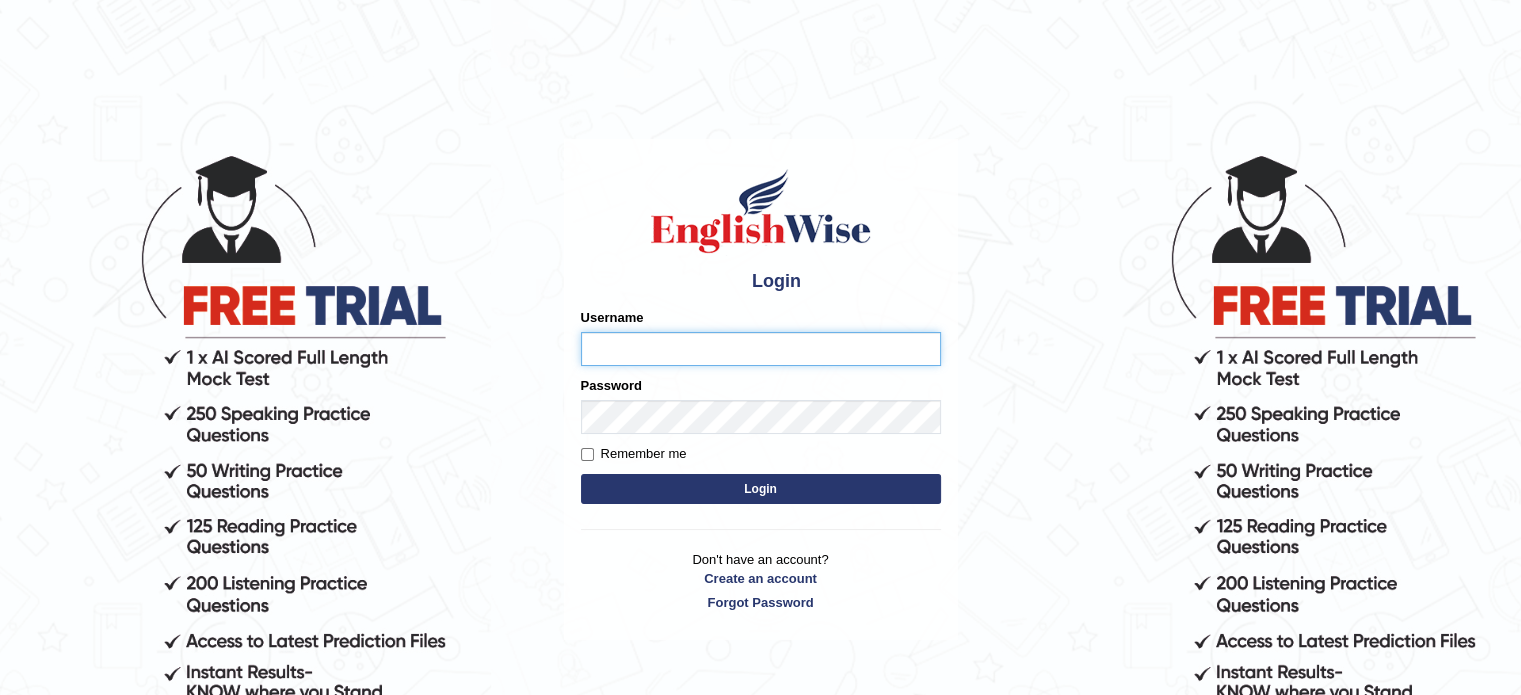 click on "Username" at bounding box center [761, 349] 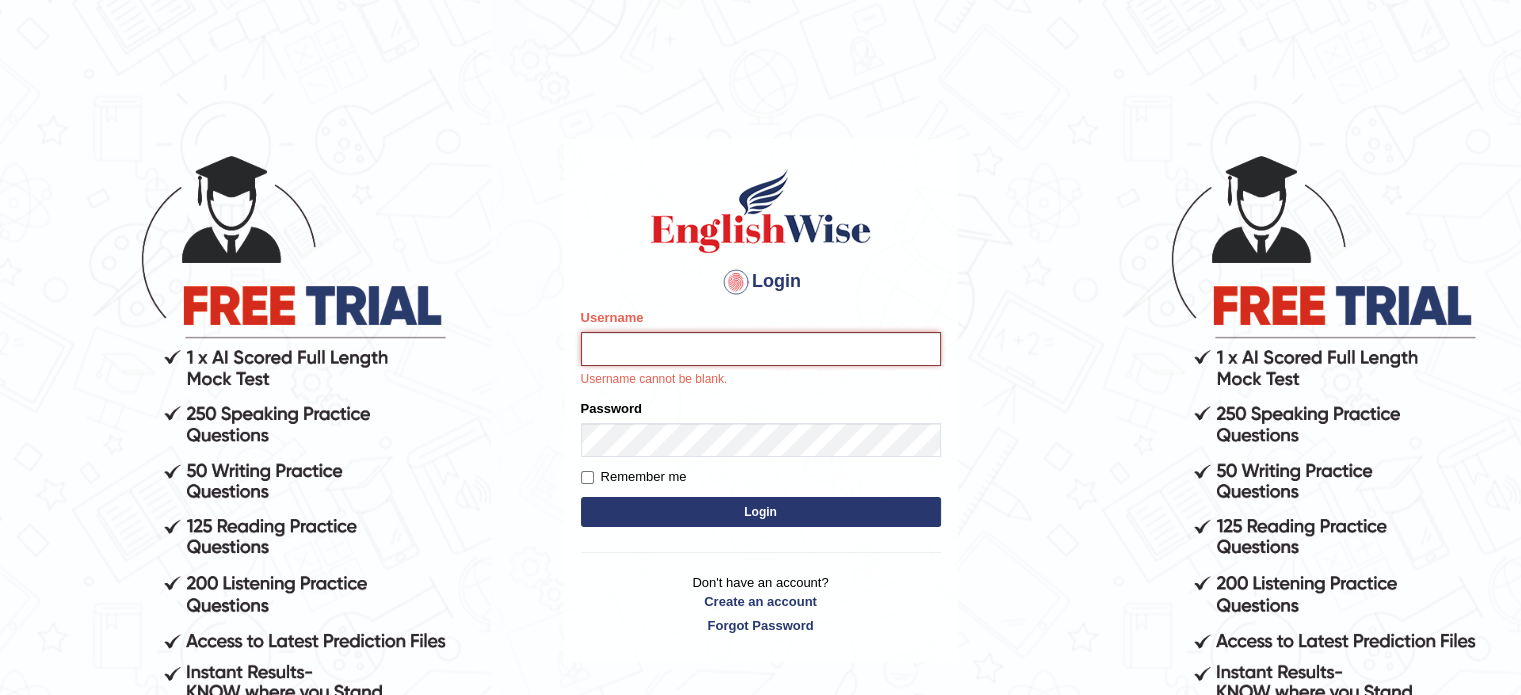 type on "[FIRST]" 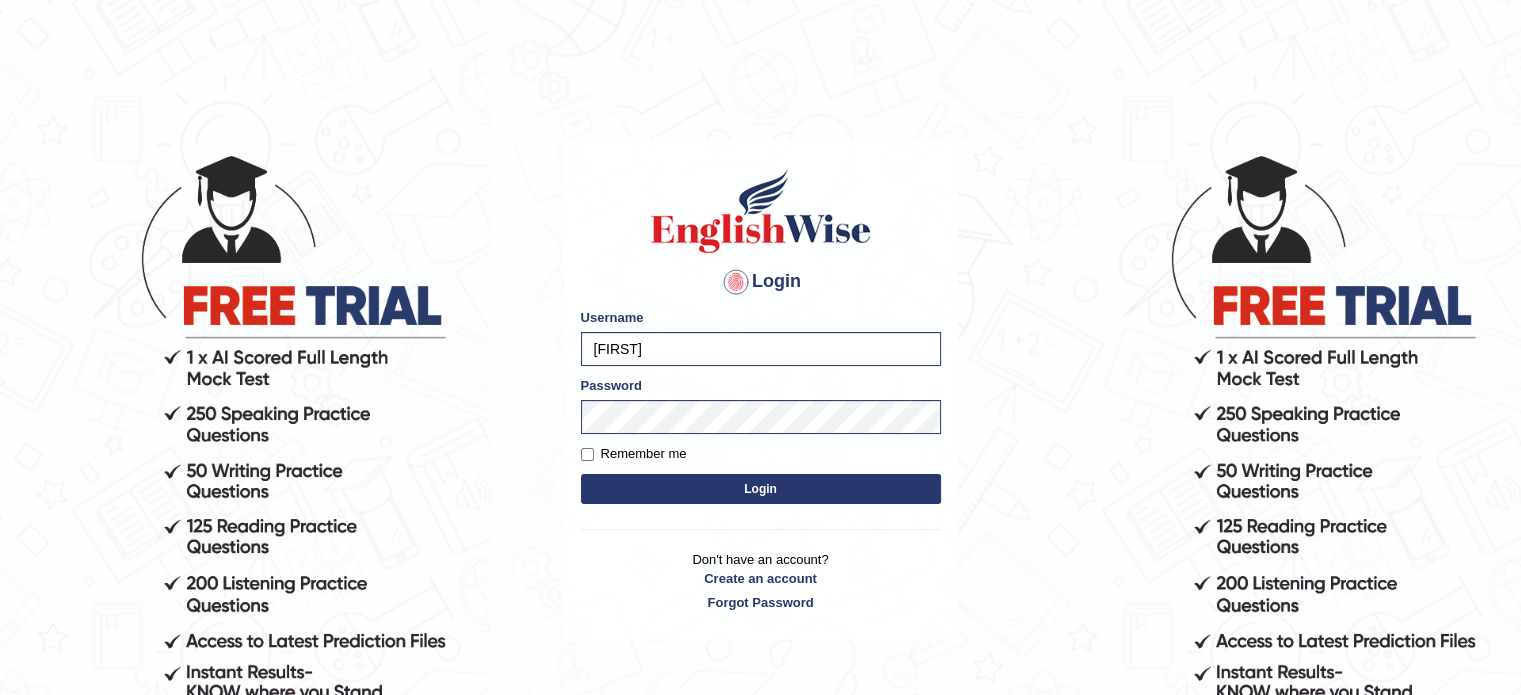 click on "Login" at bounding box center (761, 489) 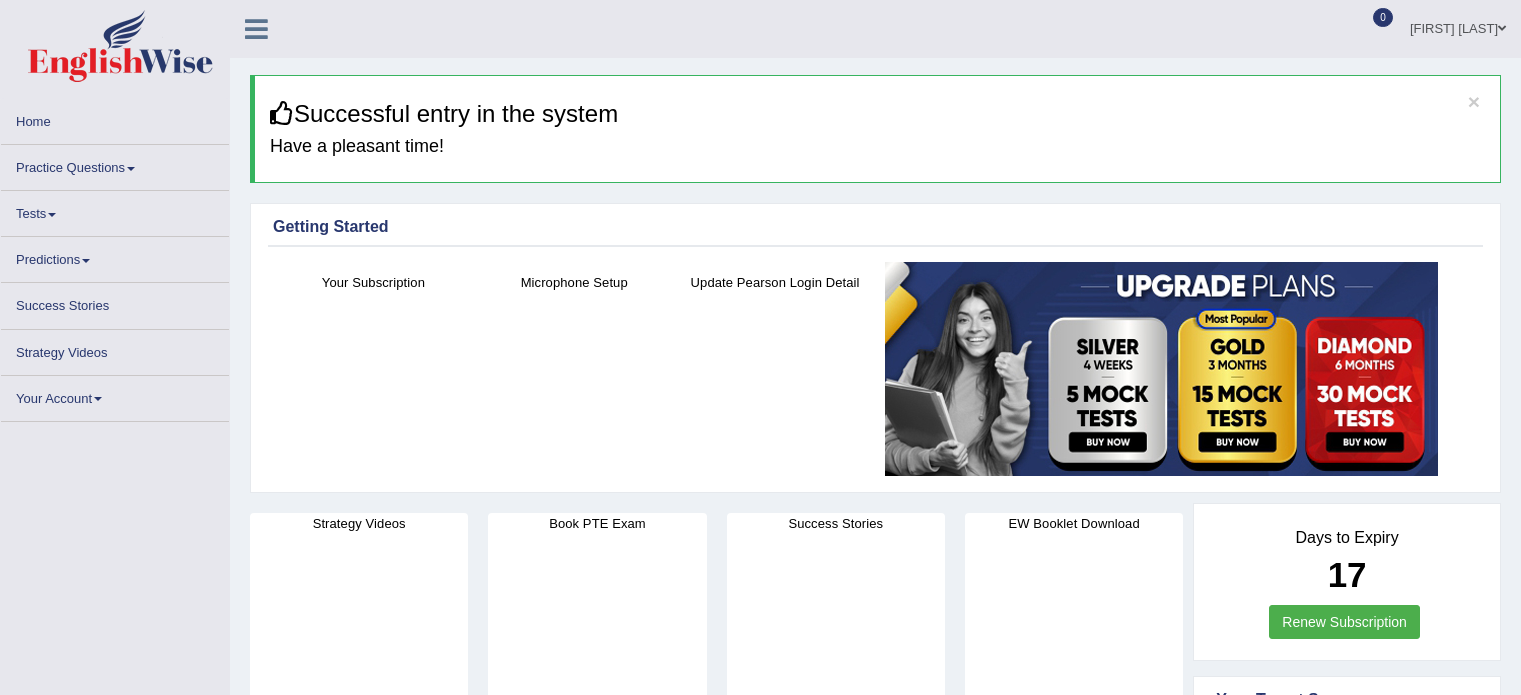 scroll, scrollTop: 0, scrollLeft: 0, axis: both 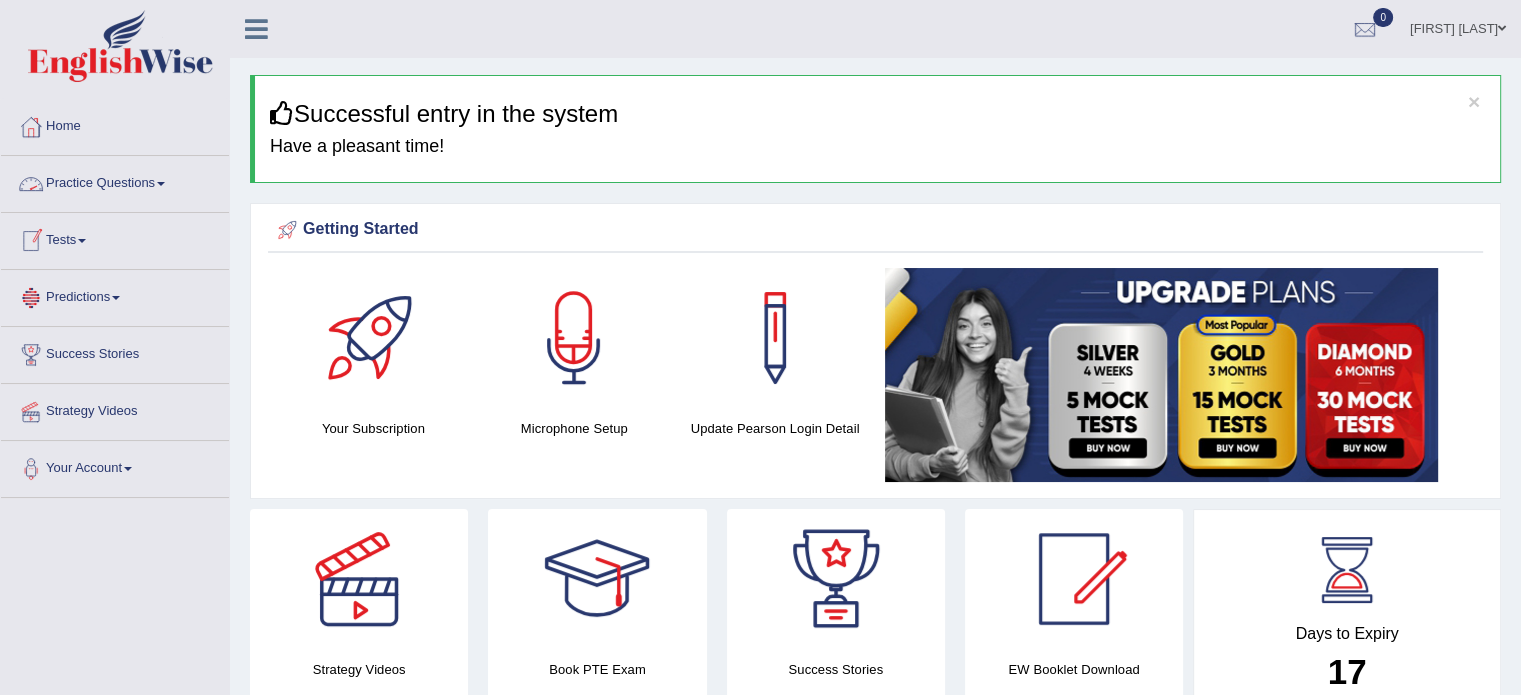 click on "Practice Questions" at bounding box center [115, 181] 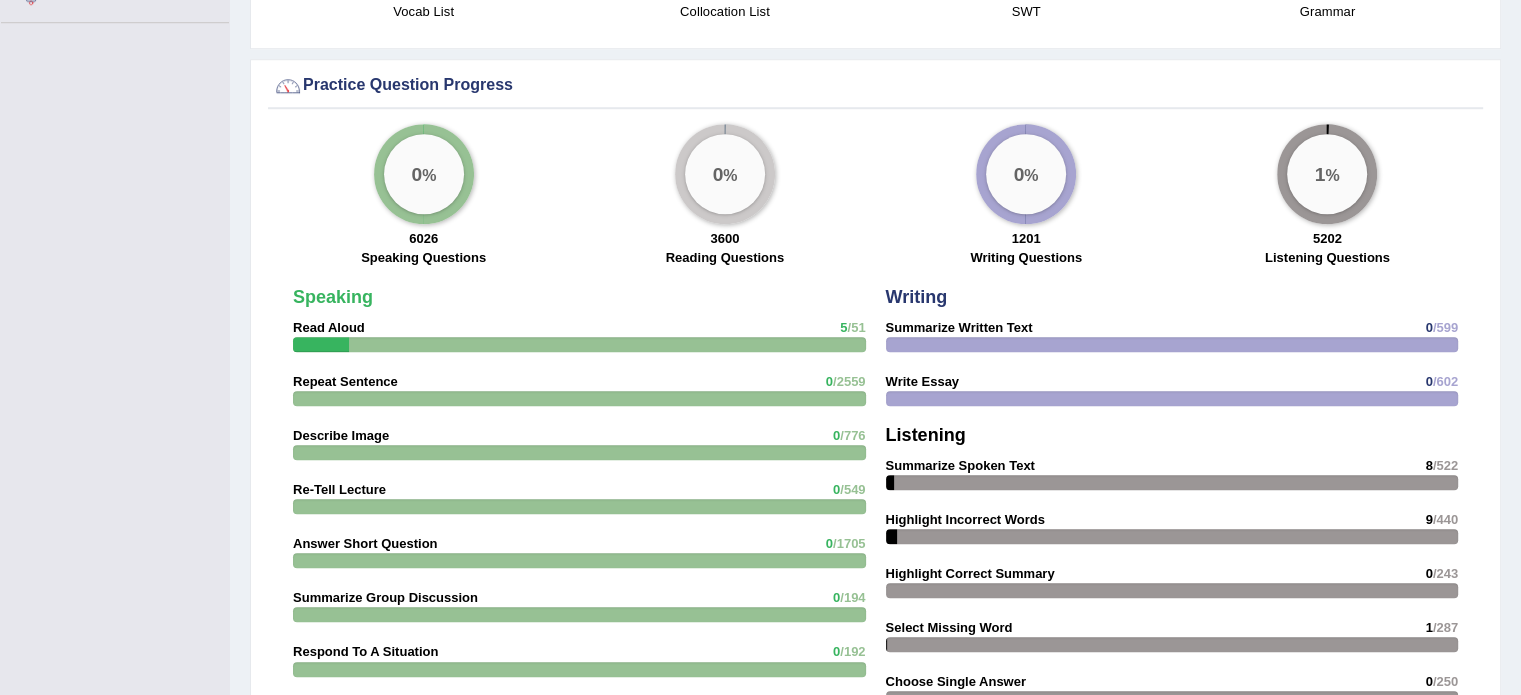 scroll, scrollTop: 1514, scrollLeft: 0, axis: vertical 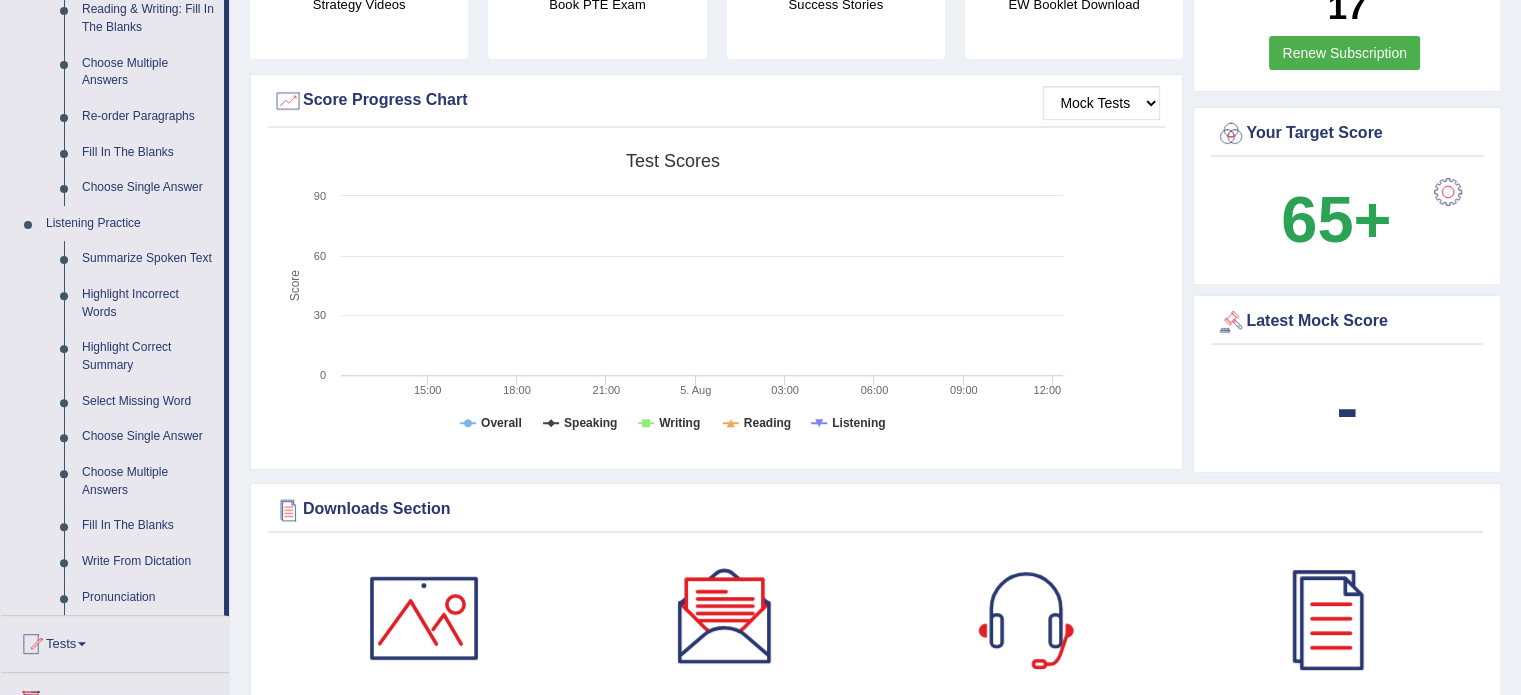 click on "Home
Practice Questions   Speaking Practice Read Aloud
Repeat Sentence
Describe Image
Re-tell Lecture
Answer Short Question
Summarize Group Discussion
Respond To A Situation
Writing Practice  Summarize Written Text
Write Essay
Reading Practice  Reading & Writing: Fill In The Blanks
Choose Multiple Answers
Re-order Paragraphs
Fill In The Blanks
Choose Single Answer
Listening Practice  Summarize Spoken Text
Highlight Incorrect Words
Highlight Correct Summary
Select Missing Word
Choose Single Answer
Choose Multiple Answers
Fill In The Blanks
Write From Dictation
Pronunciation
Tests  Take Practice Sectional Test
Take Mock Test
History
Predictions  Latest Predictions
Success Stories
Strategy Videos
Your Account  Notifications
Microphone Setup
Change Password
Manage Subscription
Pearson Login Details
Update Profile" at bounding box center (115, 167) 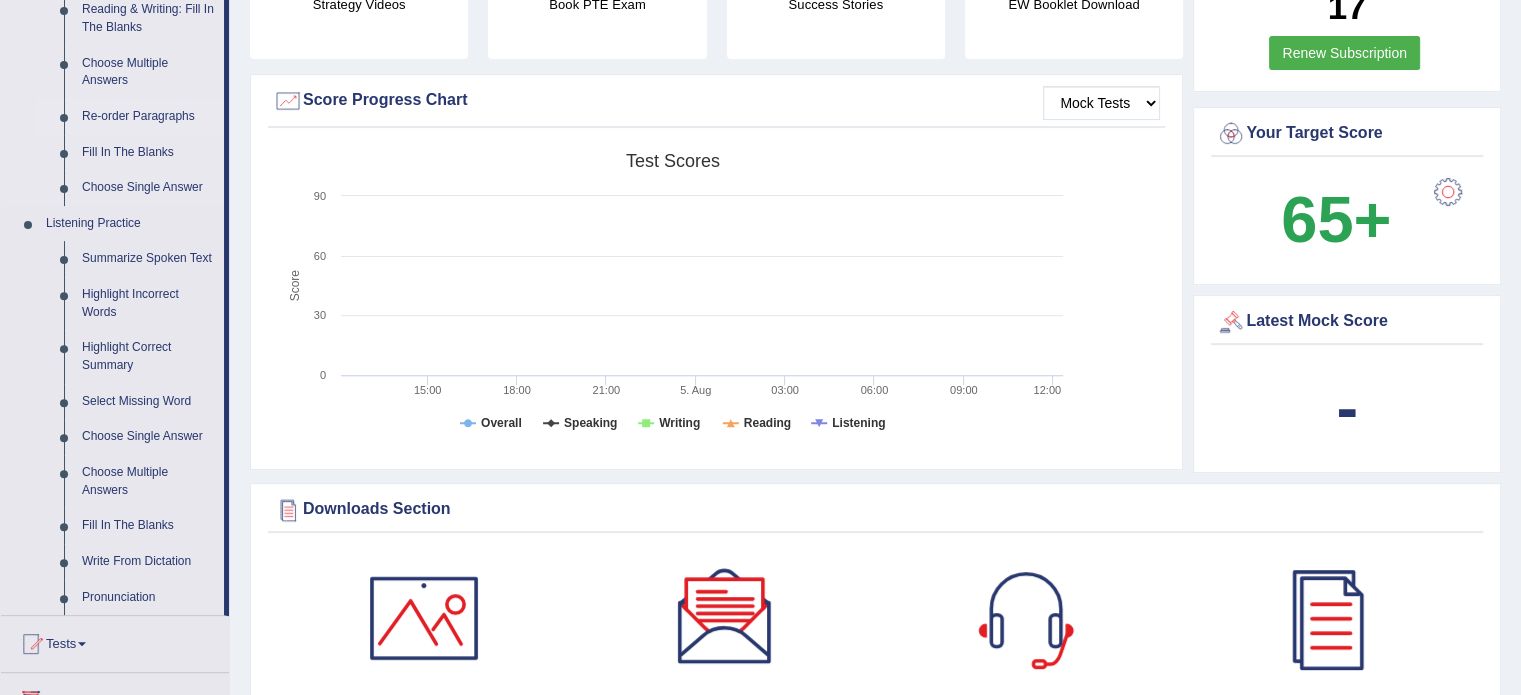 drag, startPoint x: 230, startPoint y: 216, endPoint x: 223, endPoint y: 106, distance: 110.2225 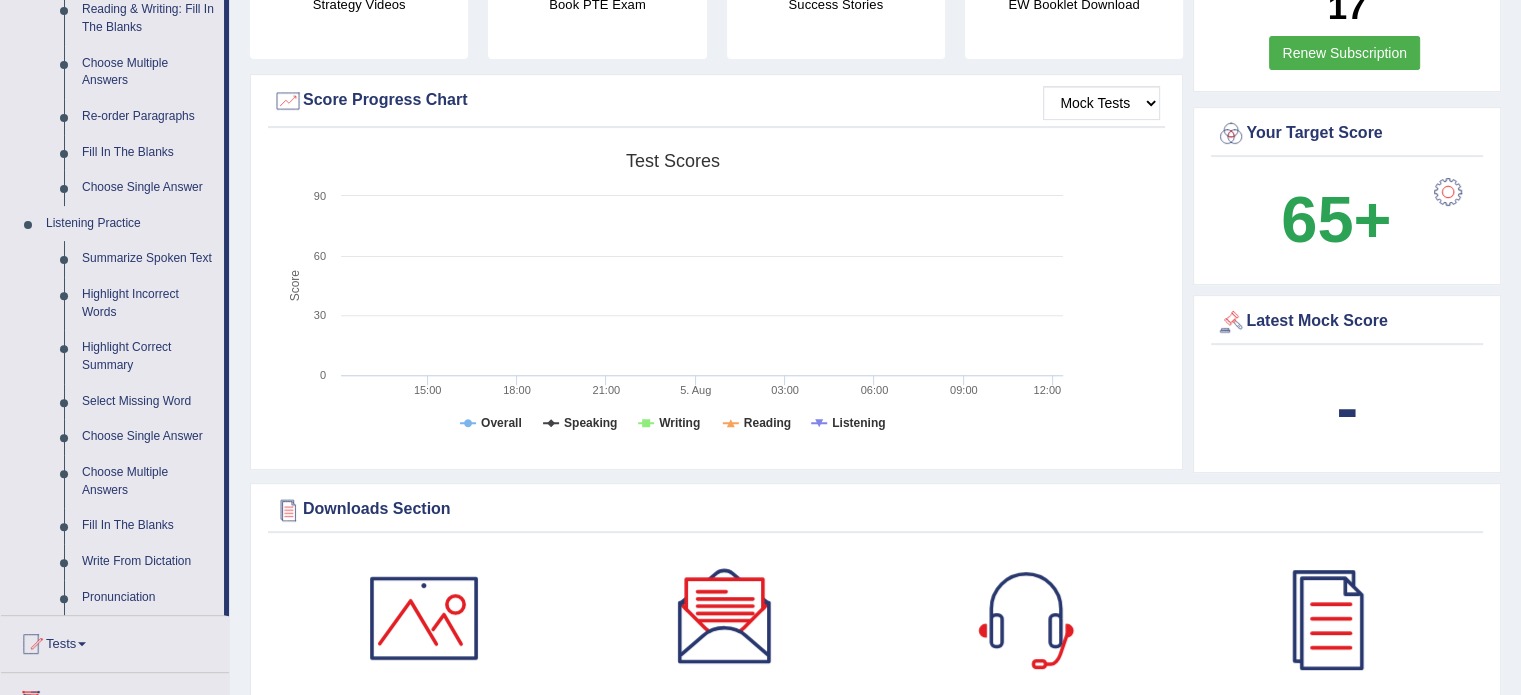 scroll, scrollTop: 532, scrollLeft: 0, axis: vertical 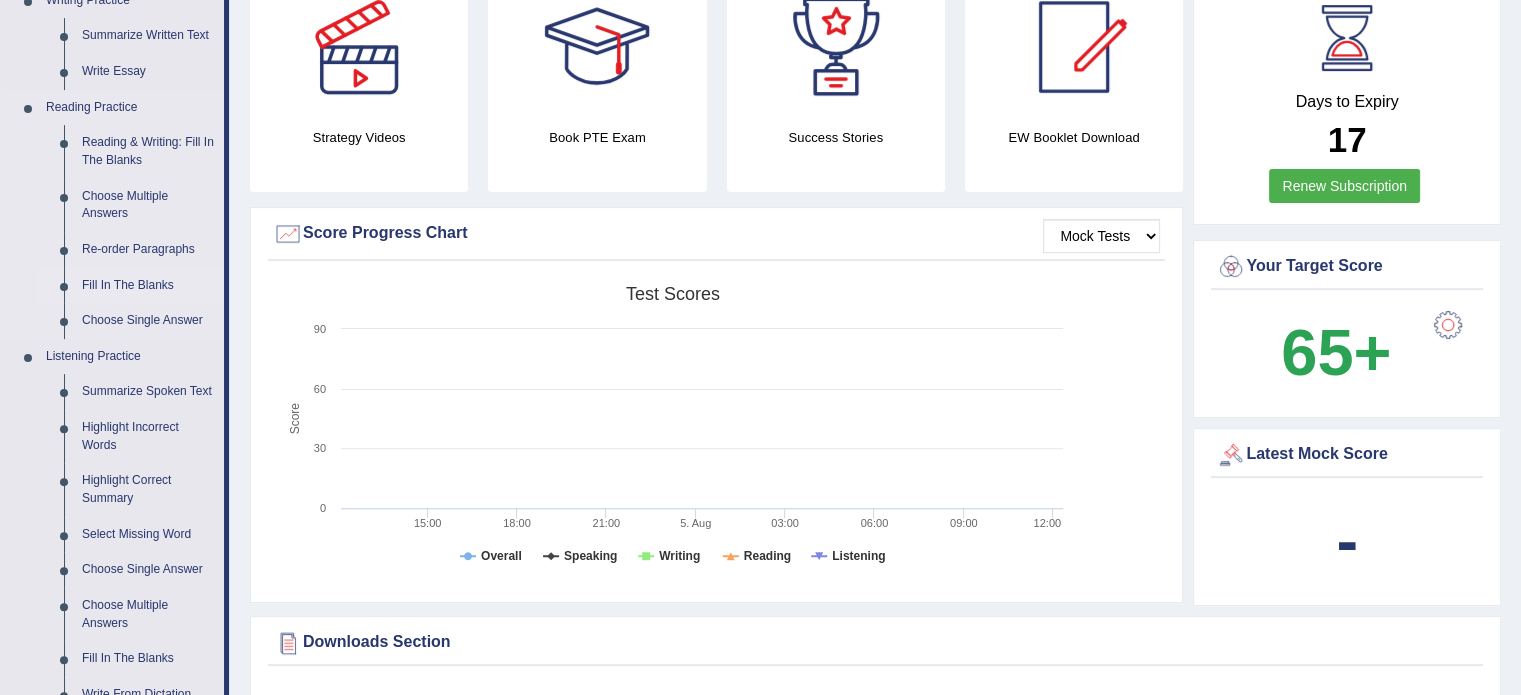click on "Fill In The Blanks" at bounding box center [148, 286] 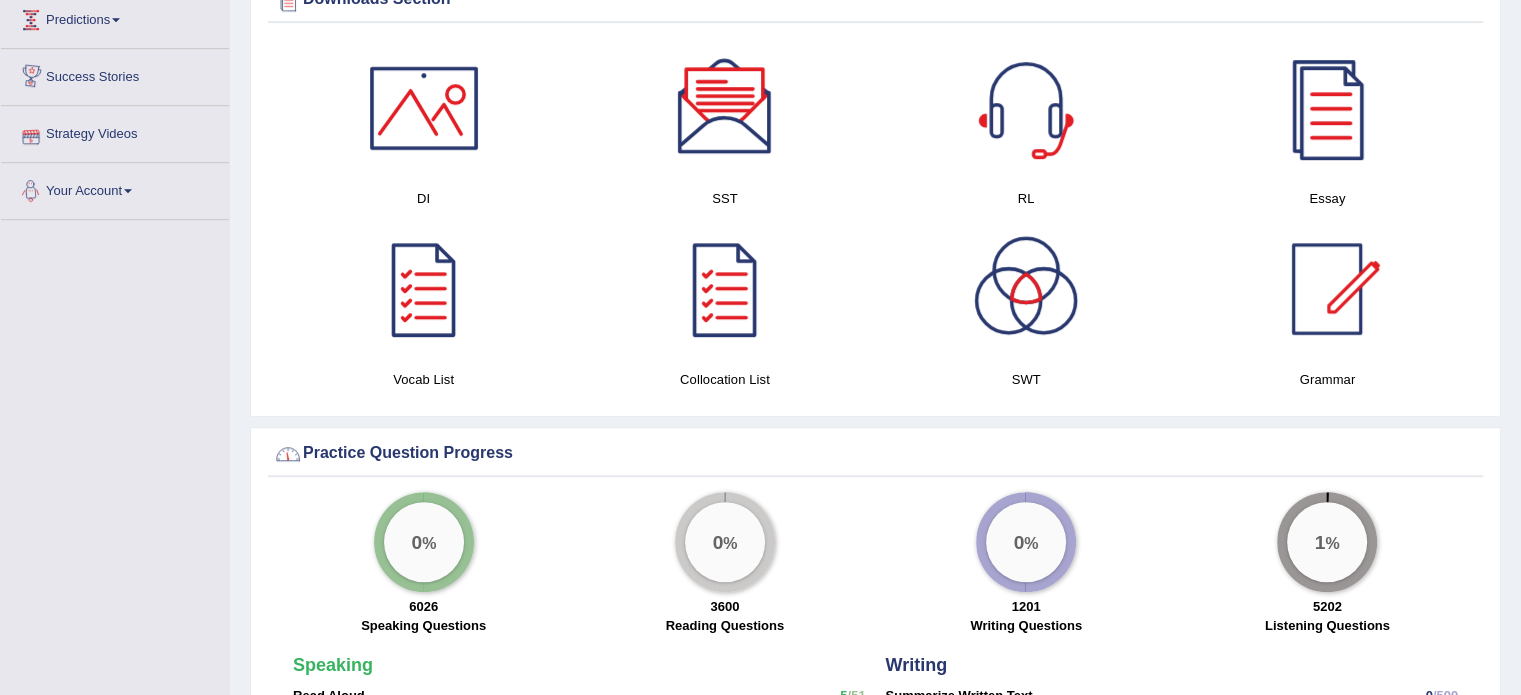 scroll, scrollTop: 1136, scrollLeft: 0, axis: vertical 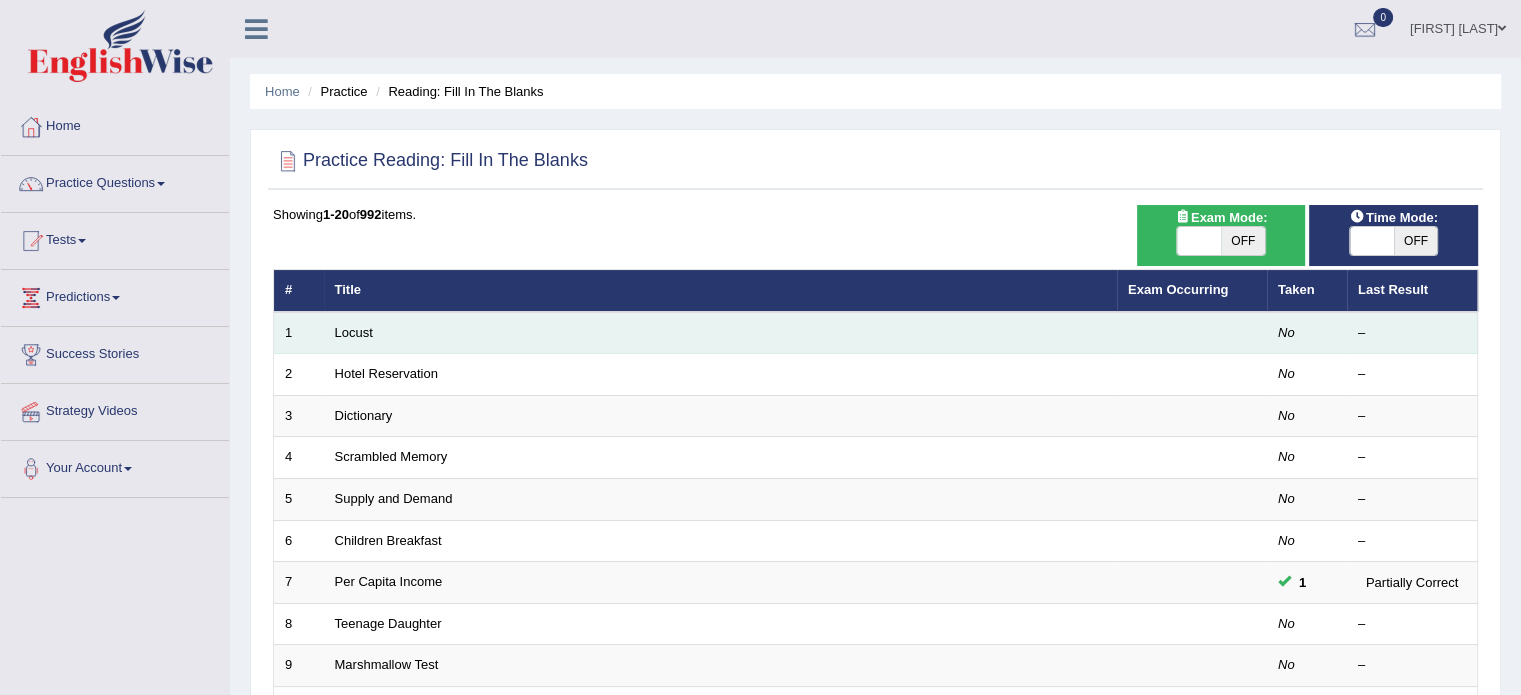 click on "Locust" at bounding box center [720, 333] 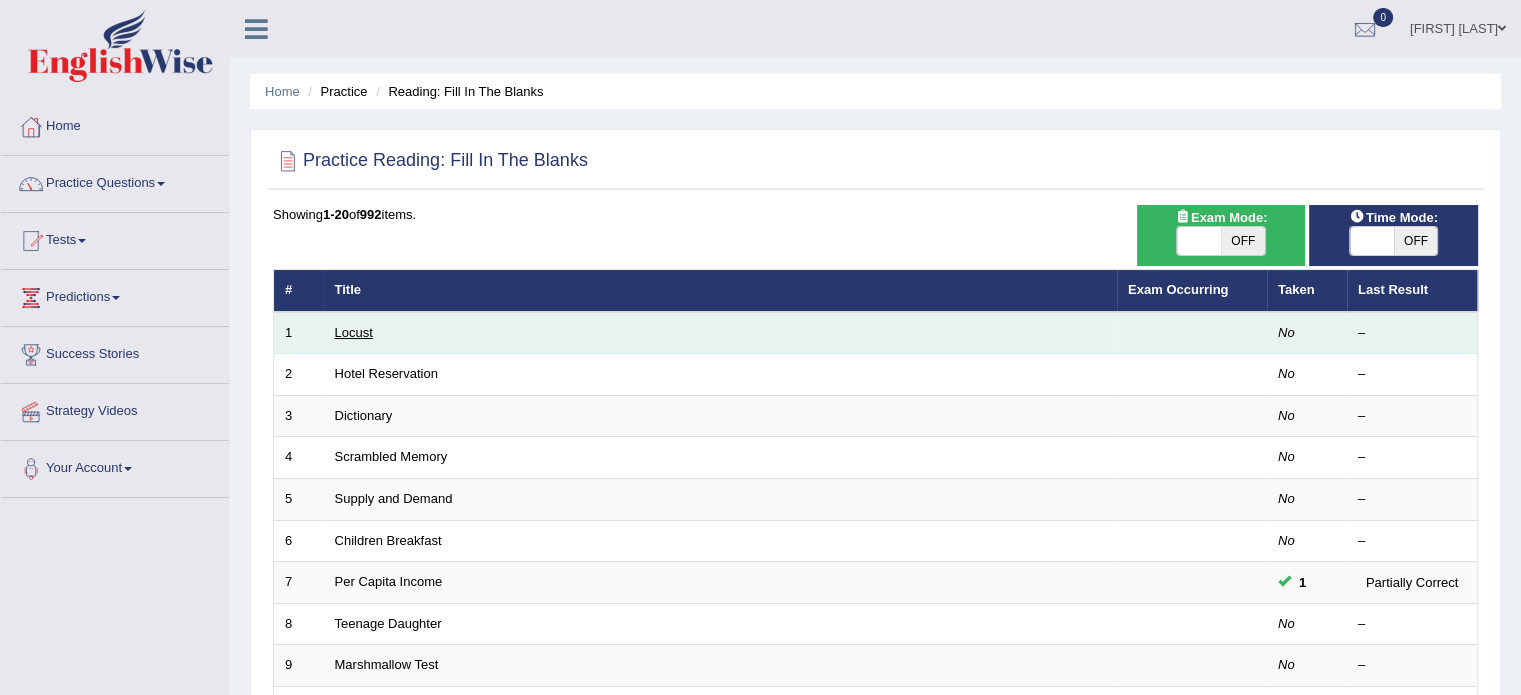 click on "Locust" at bounding box center (354, 332) 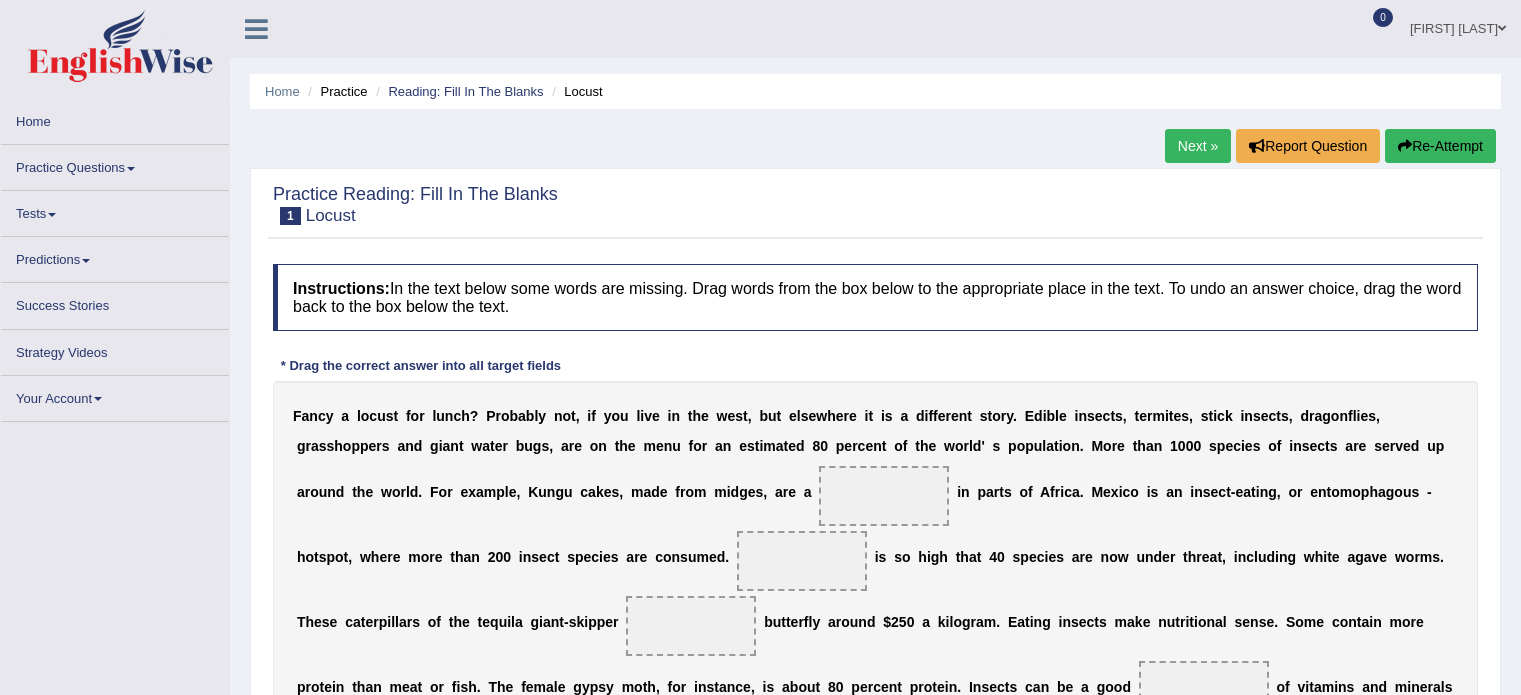 scroll, scrollTop: 0, scrollLeft: 0, axis: both 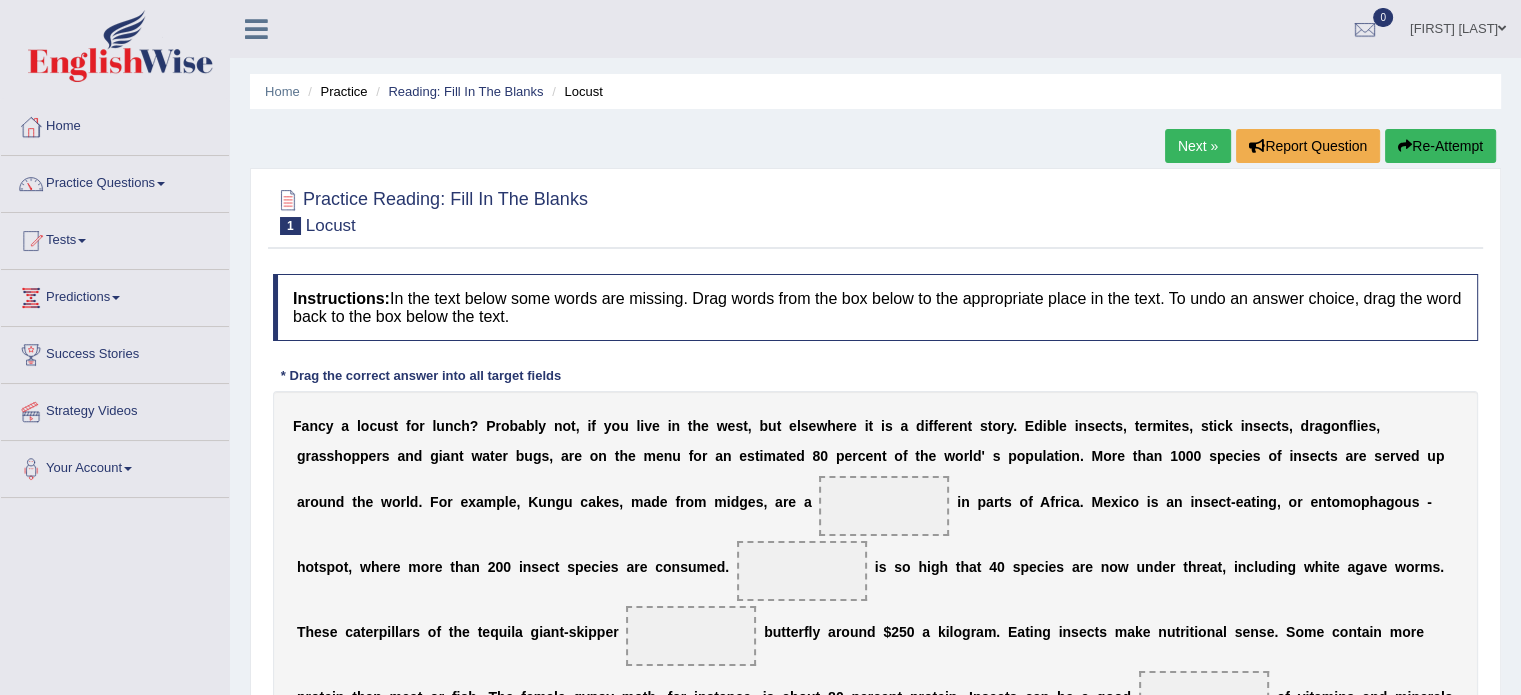 click at bounding box center (884, 506) 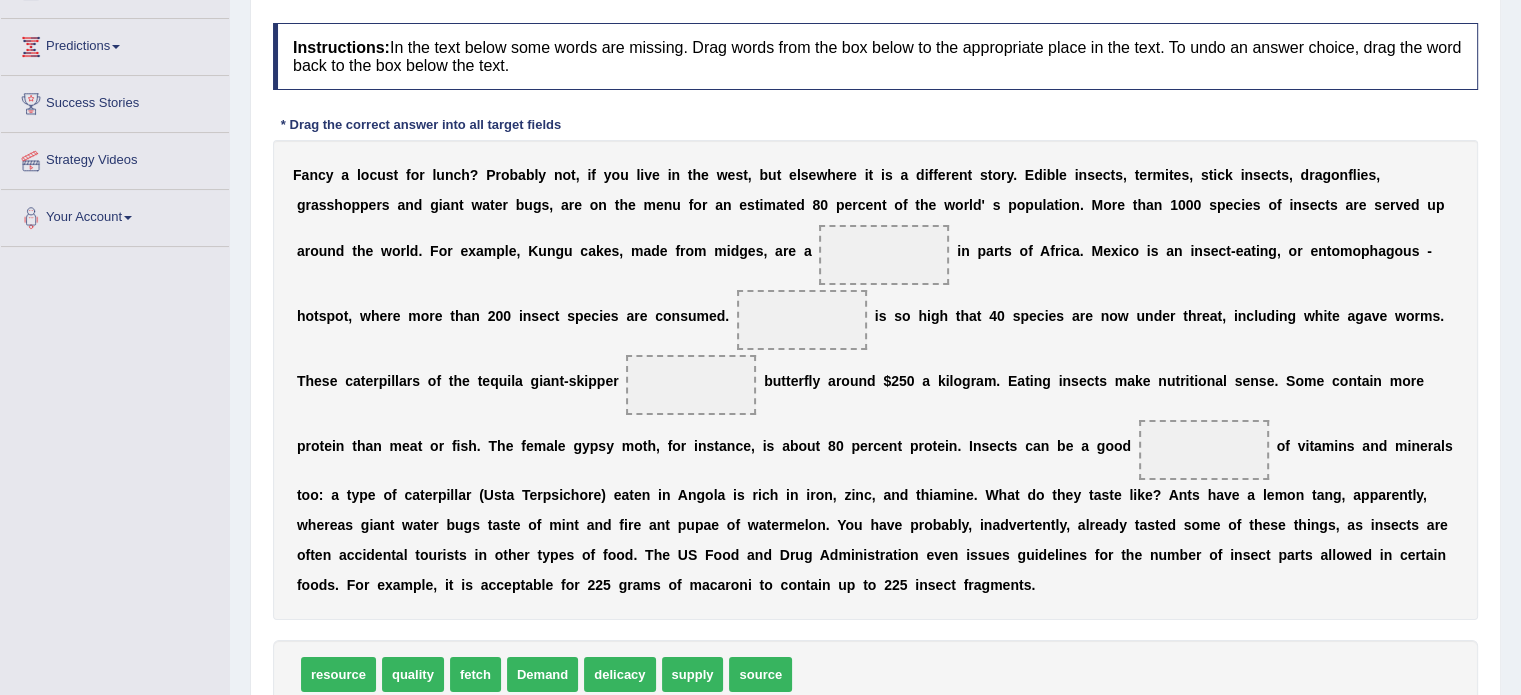 scroll, scrollTop: 243, scrollLeft: 0, axis: vertical 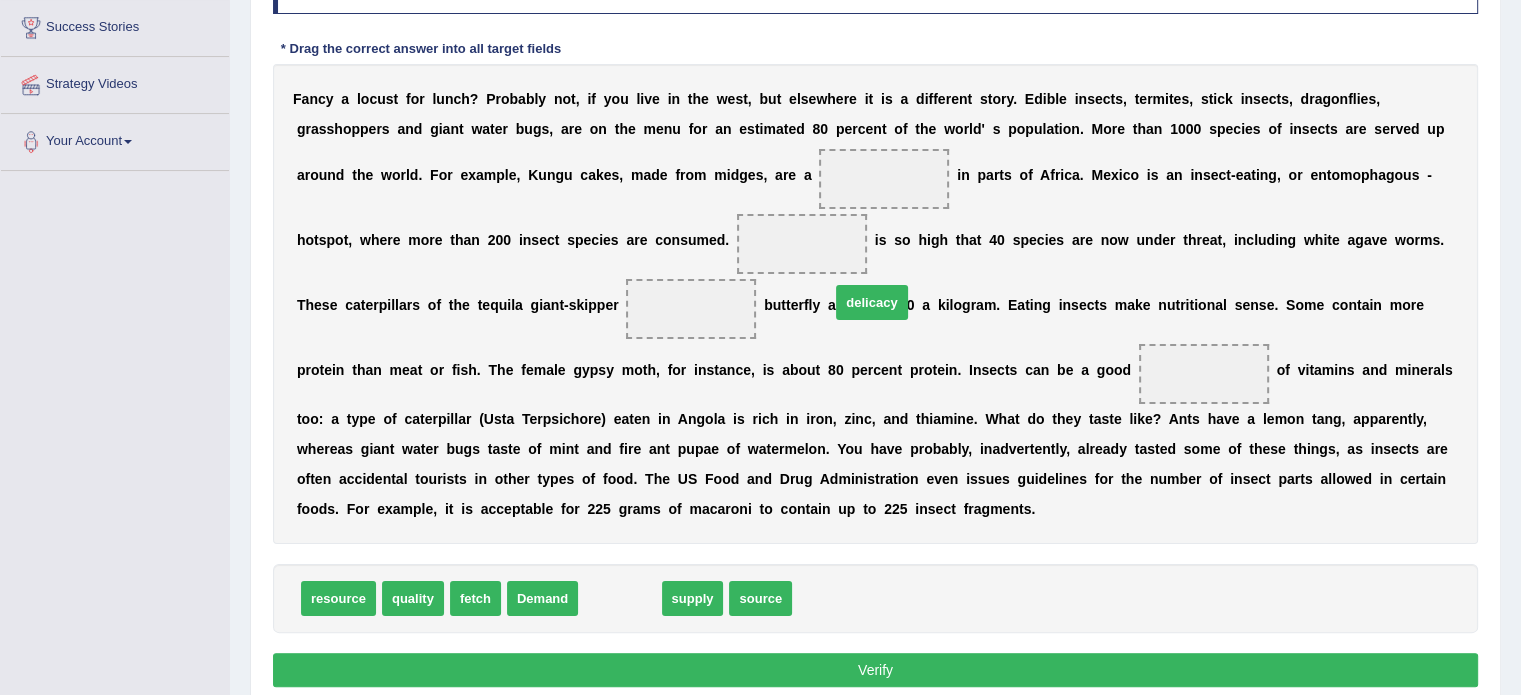 drag, startPoint x: 624, startPoint y: 595, endPoint x: 878, endPoint y: 275, distance: 408.55356 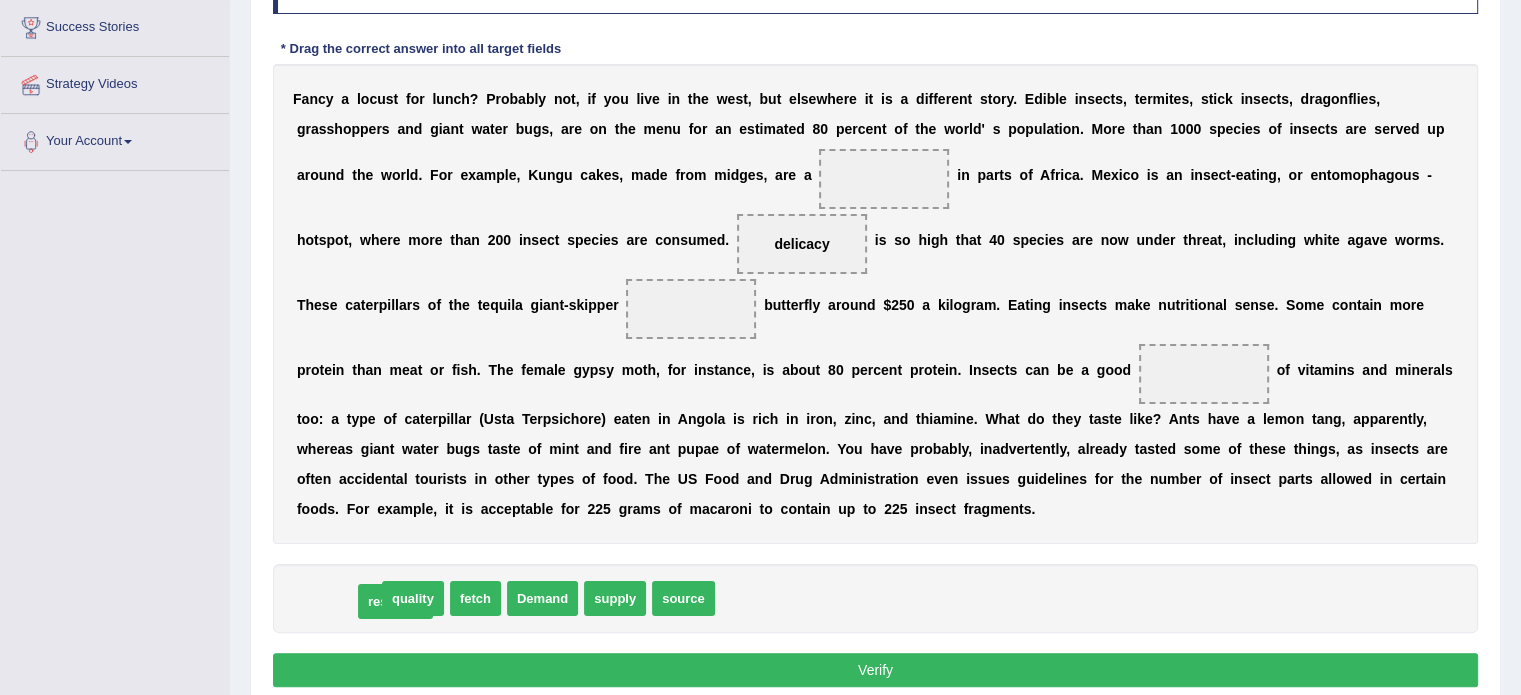 drag, startPoint x: 323, startPoint y: 593, endPoint x: 368, endPoint y: 595, distance: 45.044422 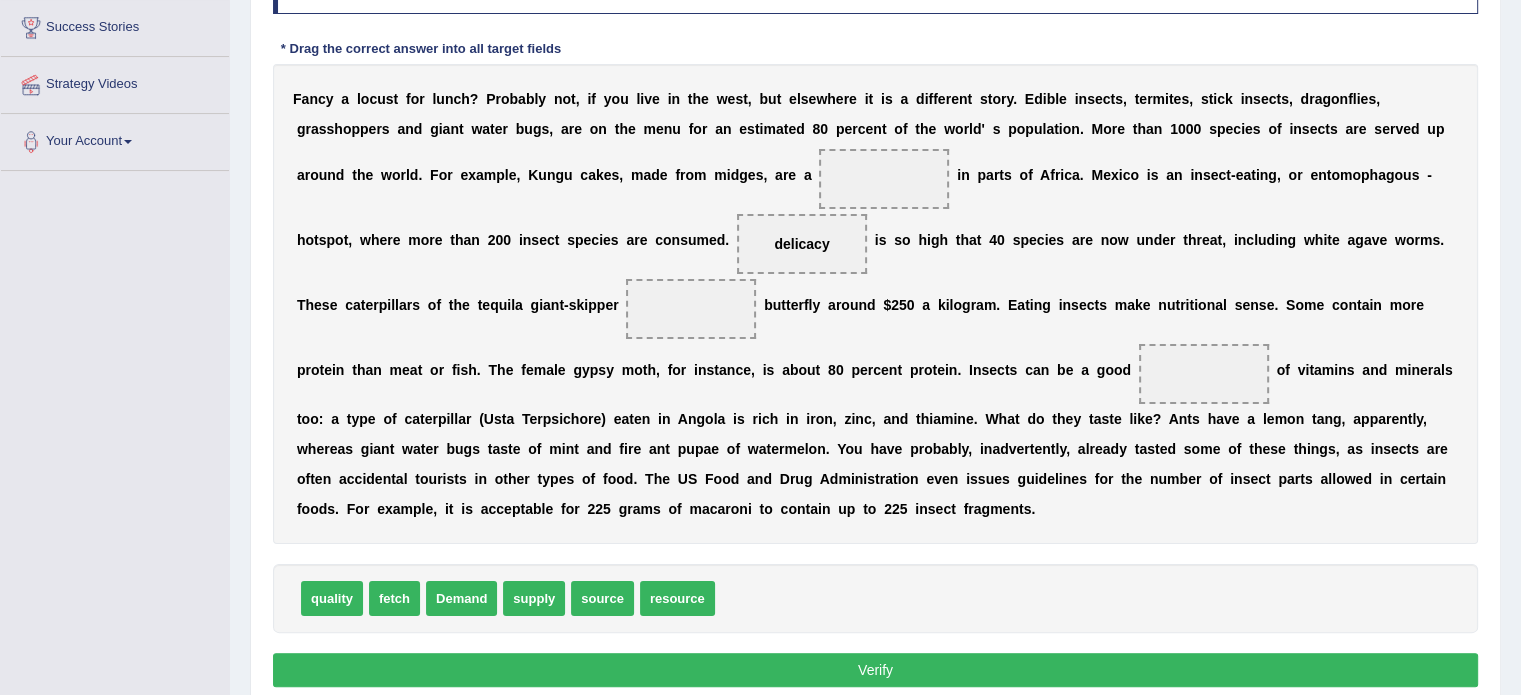 drag, startPoint x: 805, startPoint y: 252, endPoint x: 804, endPoint y: 240, distance: 12.0415945 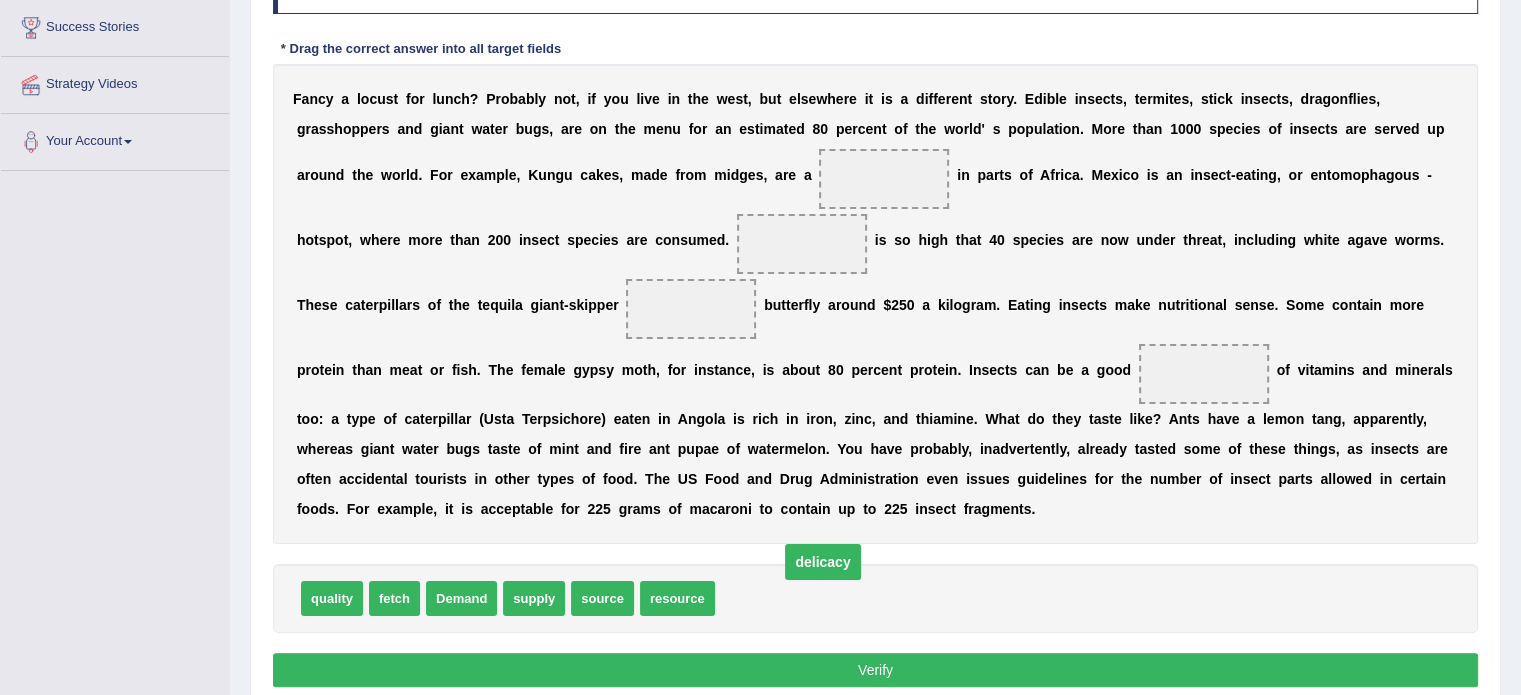 drag, startPoint x: 804, startPoint y: 240, endPoint x: 824, endPoint y: 563, distance: 323.6186 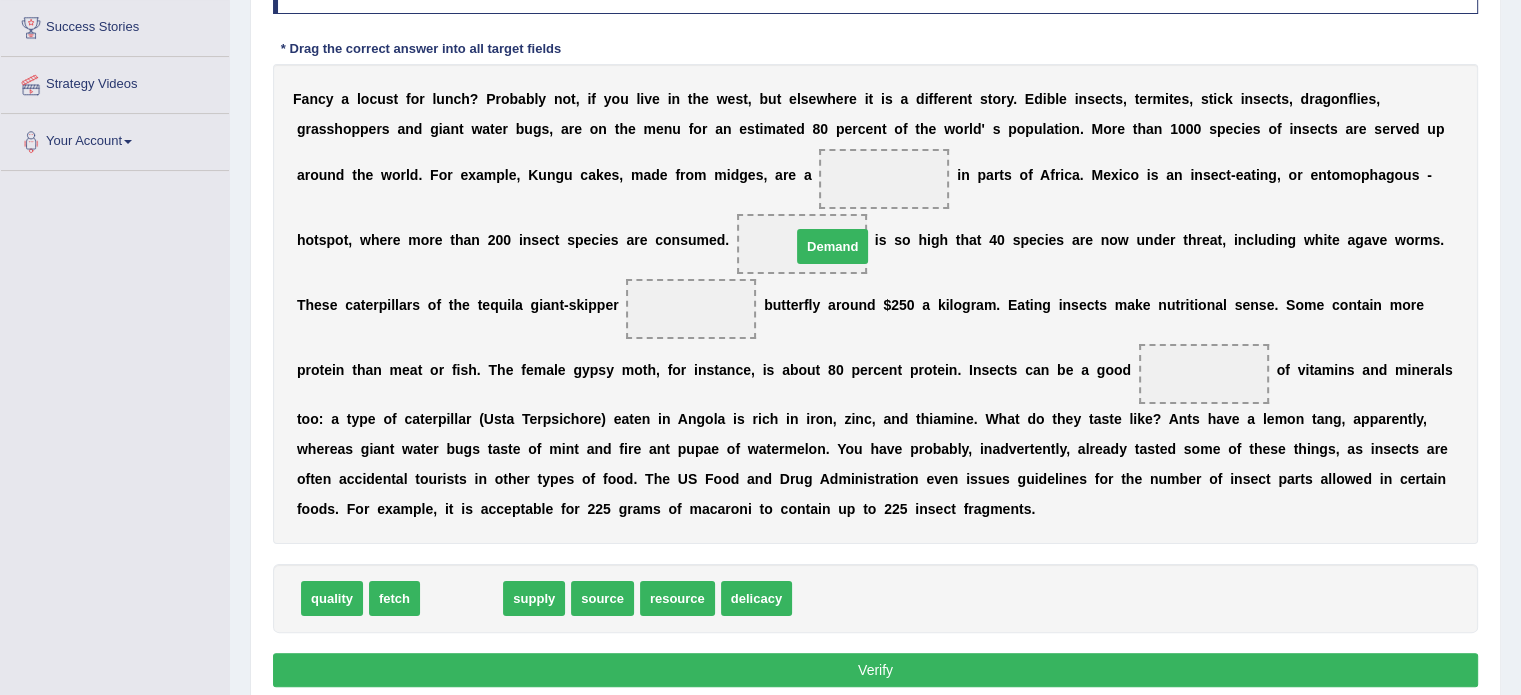 drag, startPoint x: 468, startPoint y: 595, endPoint x: 839, endPoint y: 244, distance: 510.72693 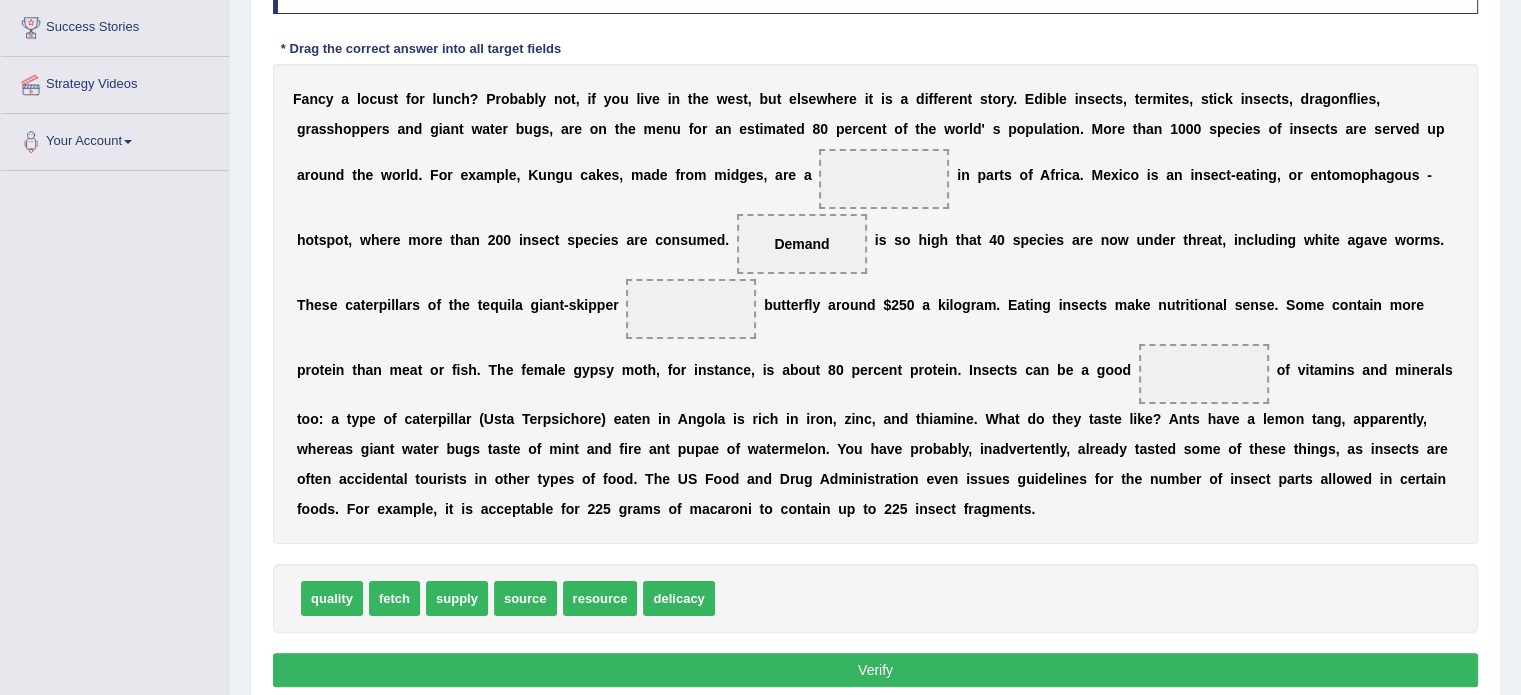 click on "Demand" at bounding box center (802, 244) 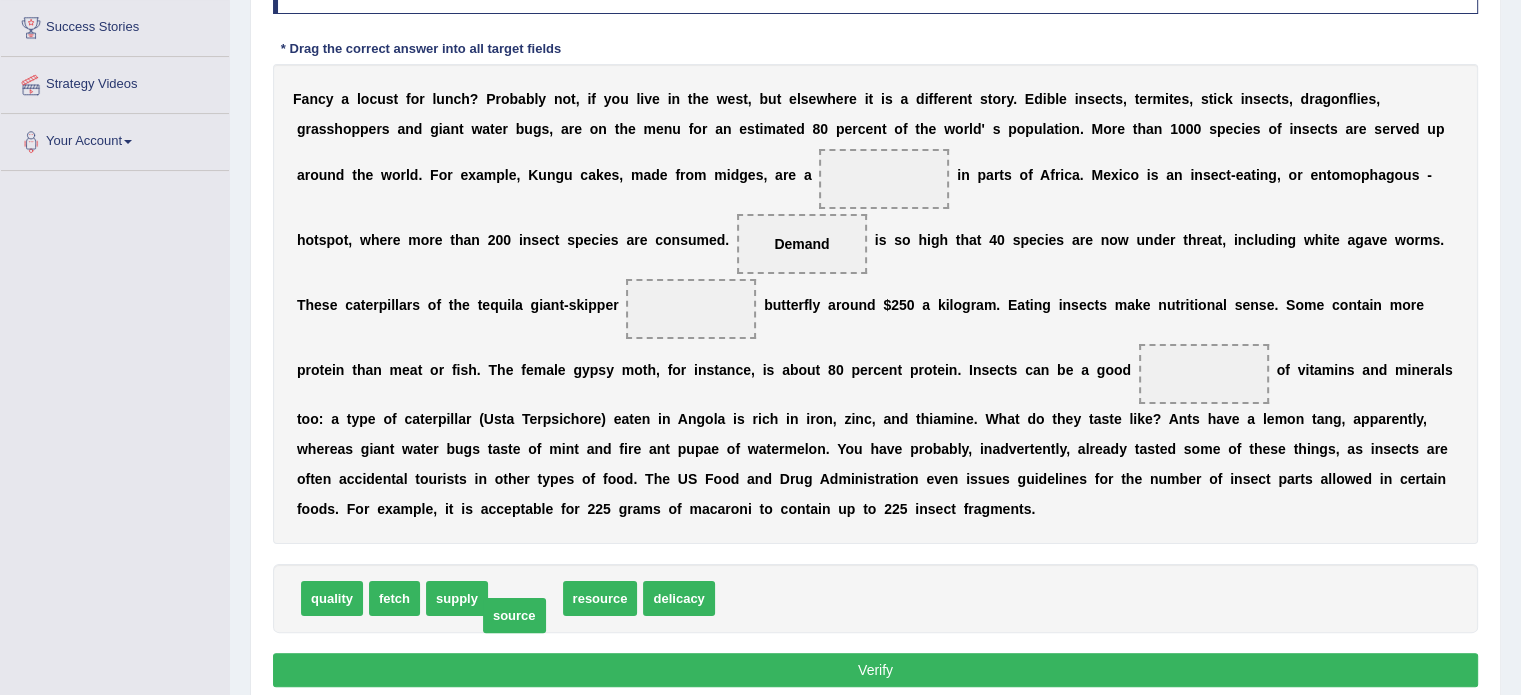 drag, startPoint x: 511, startPoint y: 598, endPoint x: 503, endPoint y: 608, distance: 12.806249 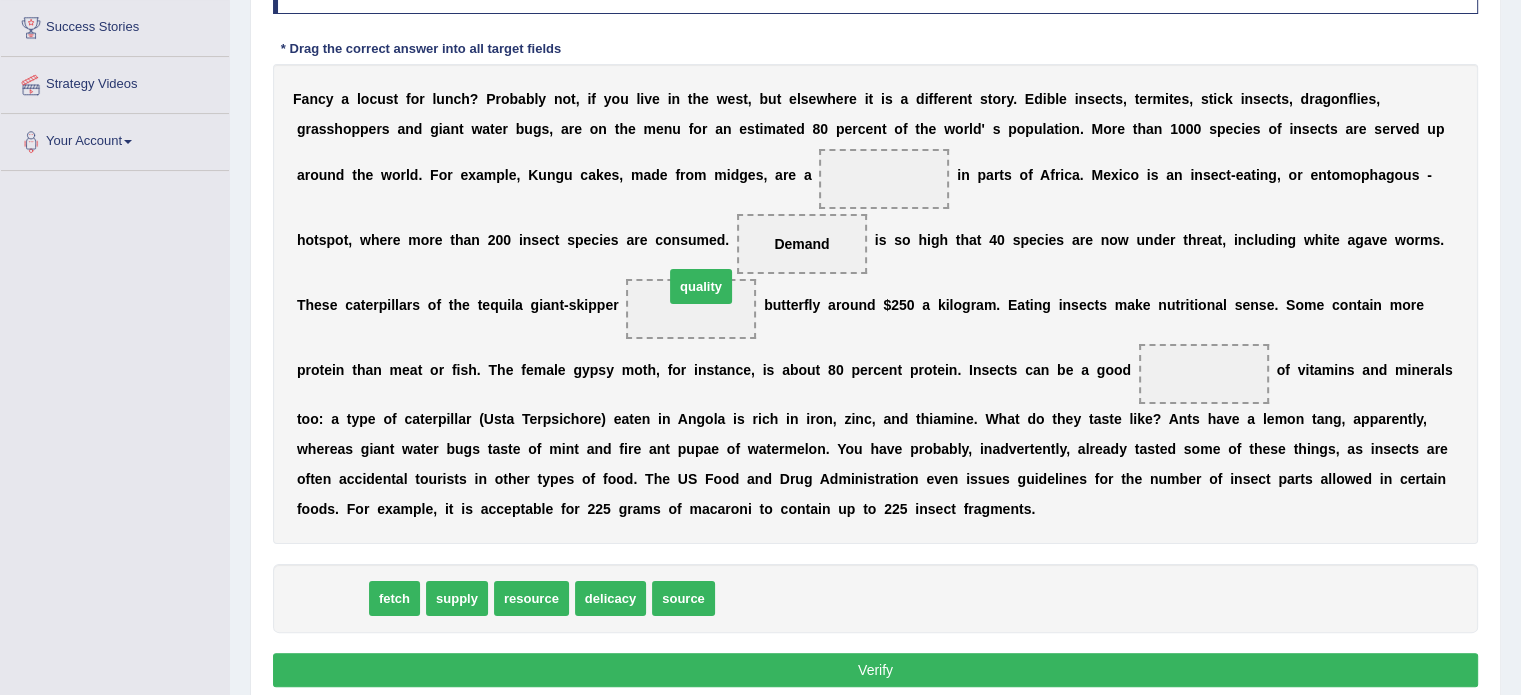 drag, startPoint x: 332, startPoint y: 591, endPoint x: 703, endPoint y: 263, distance: 495.20197 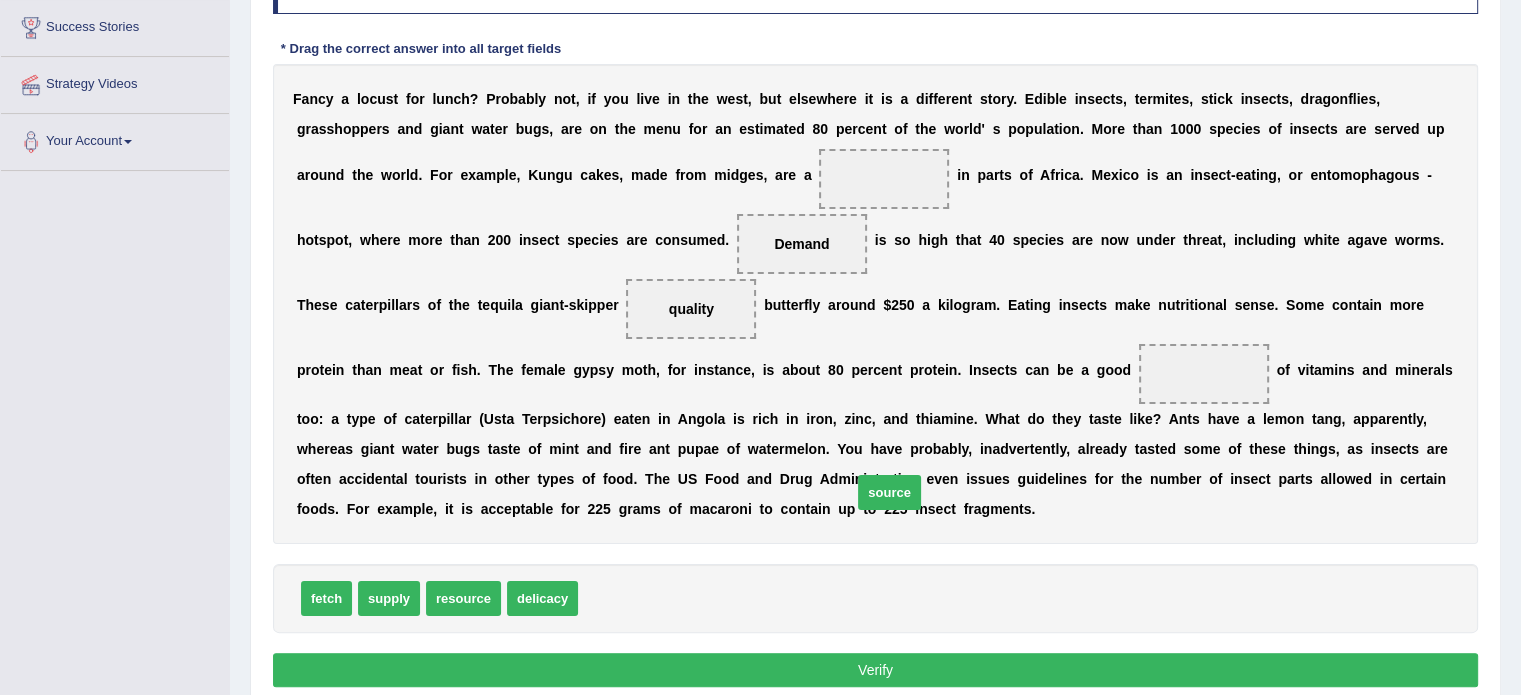 drag, startPoint x: 611, startPoint y: 586, endPoint x: 946, endPoint y: 456, distance: 359.33966 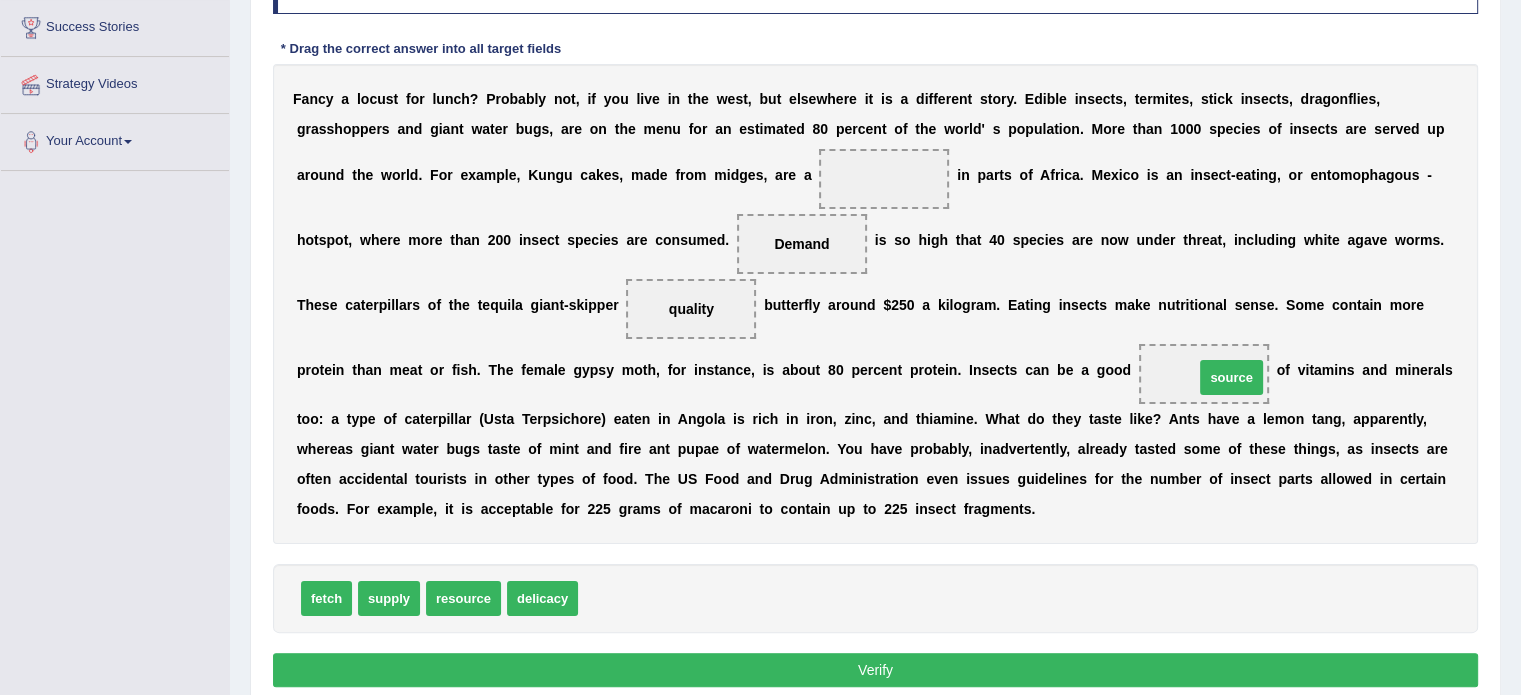 drag, startPoint x: 612, startPoint y: 590, endPoint x: 1209, endPoint y: 369, distance: 636.59247 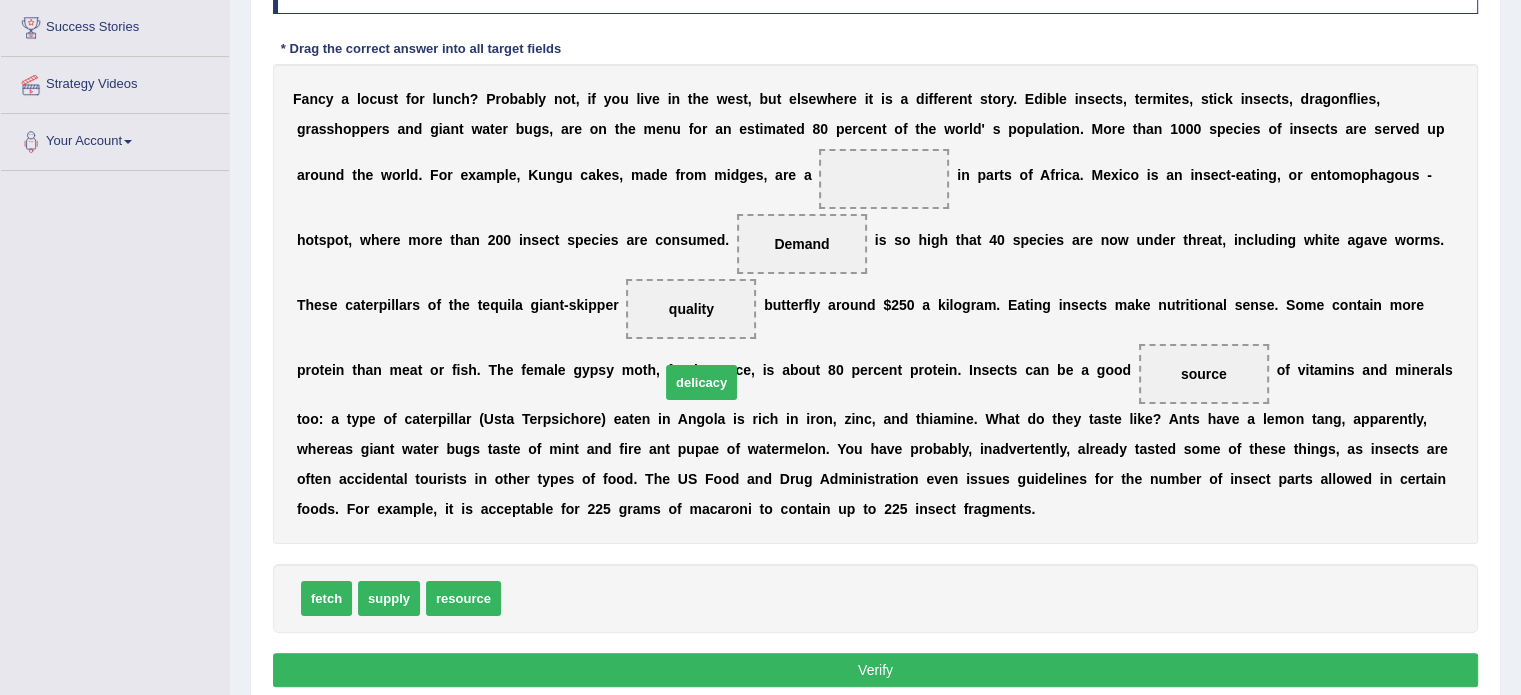 drag, startPoint x: 550, startPoint y: 591, endPoint x: 713, endPoint y: 372, distance: 273.00183 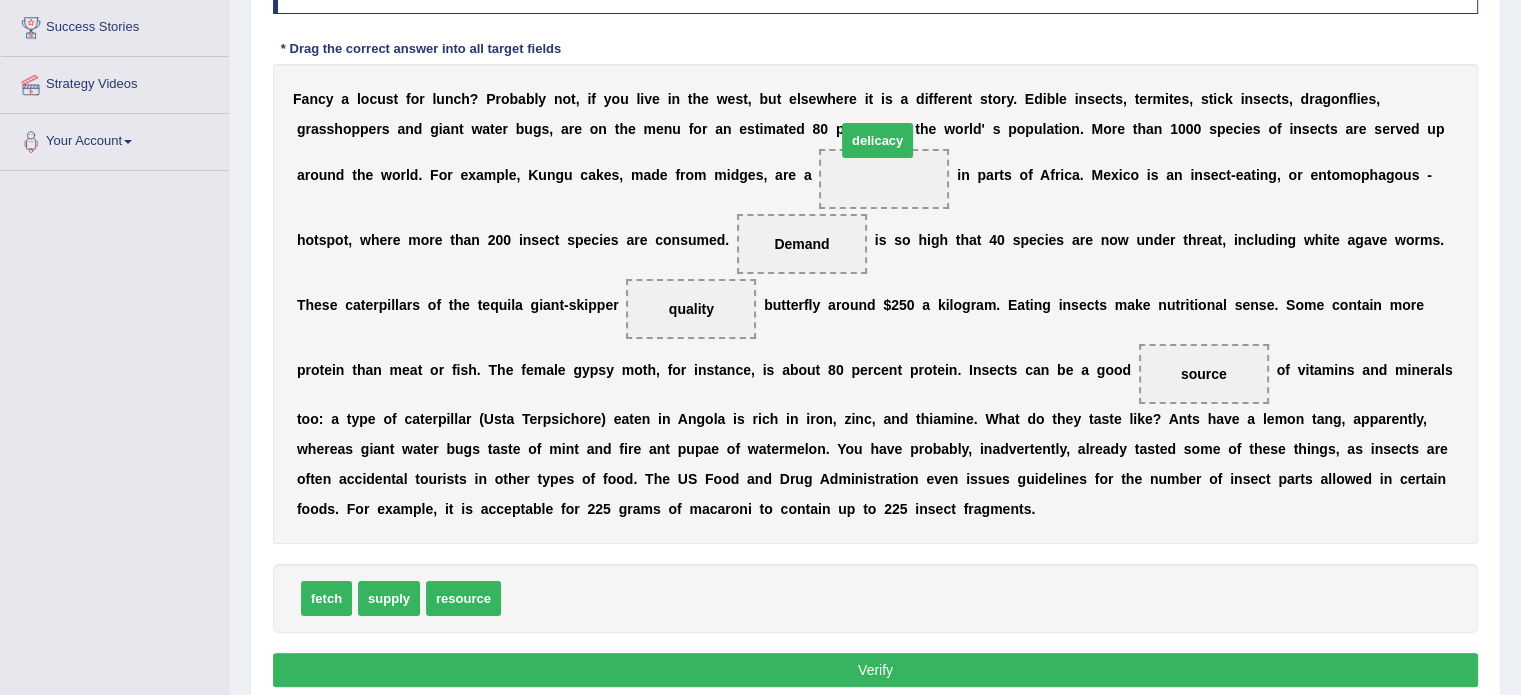 drag, startPoint x: 540, startPoint y: 602, endPoint x: 876, endPoint y: 131, distance: 578.5646 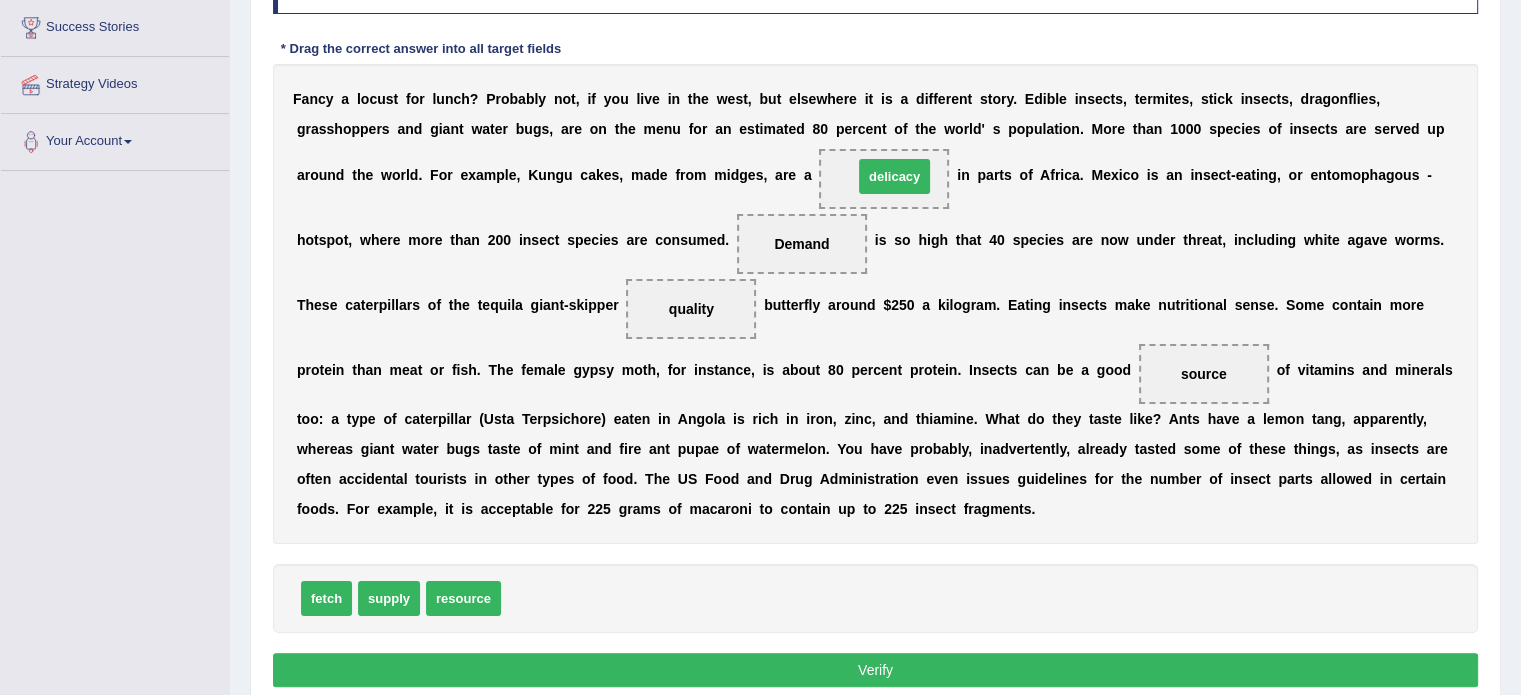 drag, startPoint x: 523, startPoint y: 585, endPoint x: 872, endPoint y: 164, distance: 546.84735 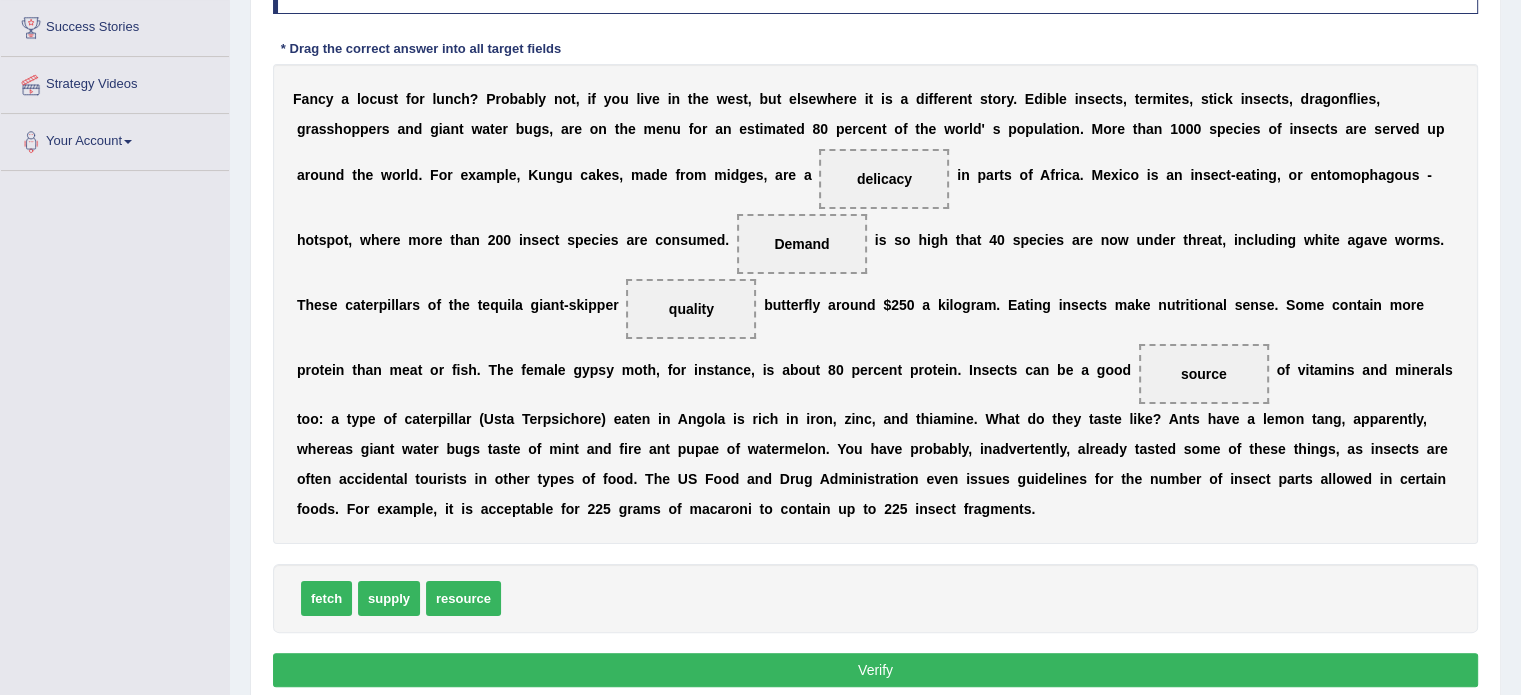 click on "Verify" at bounding box center (875, 670) 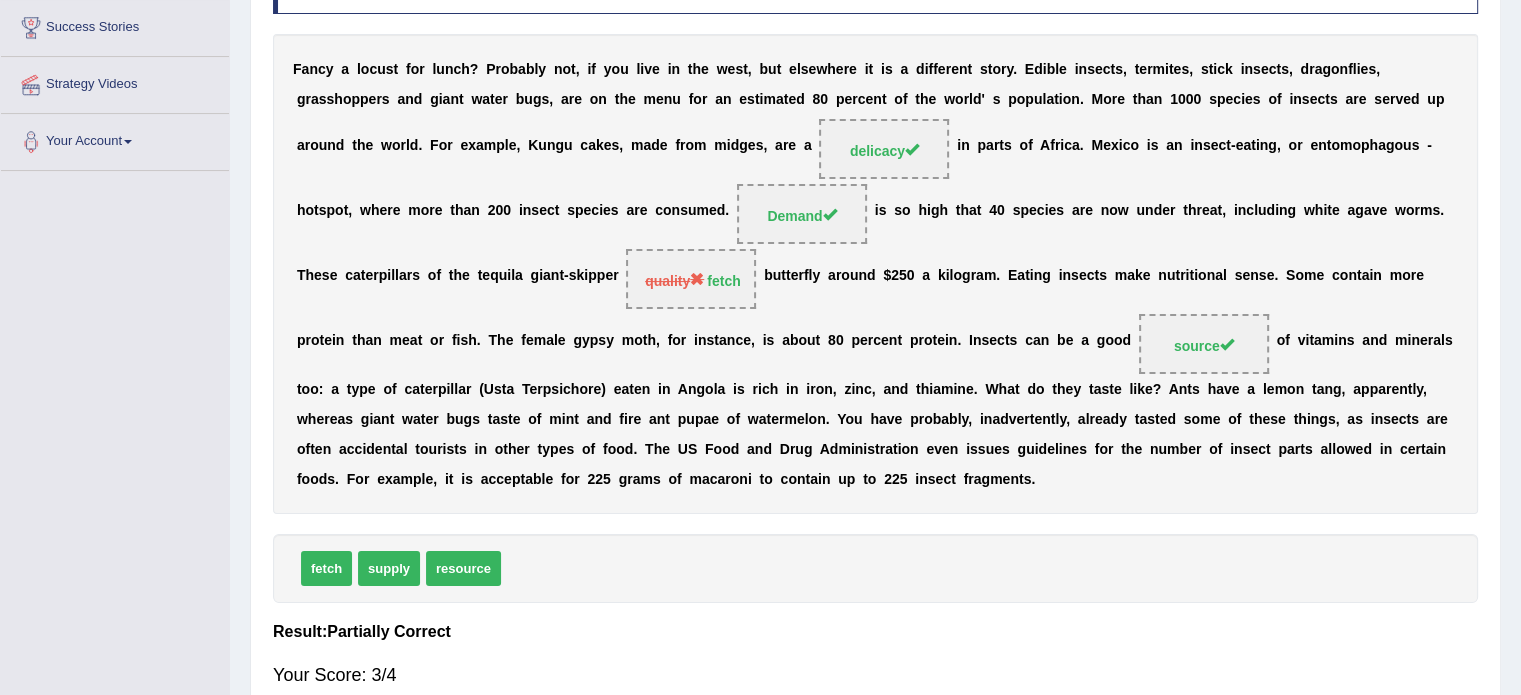click on "quality fetch" at bounding box center [691, 279] 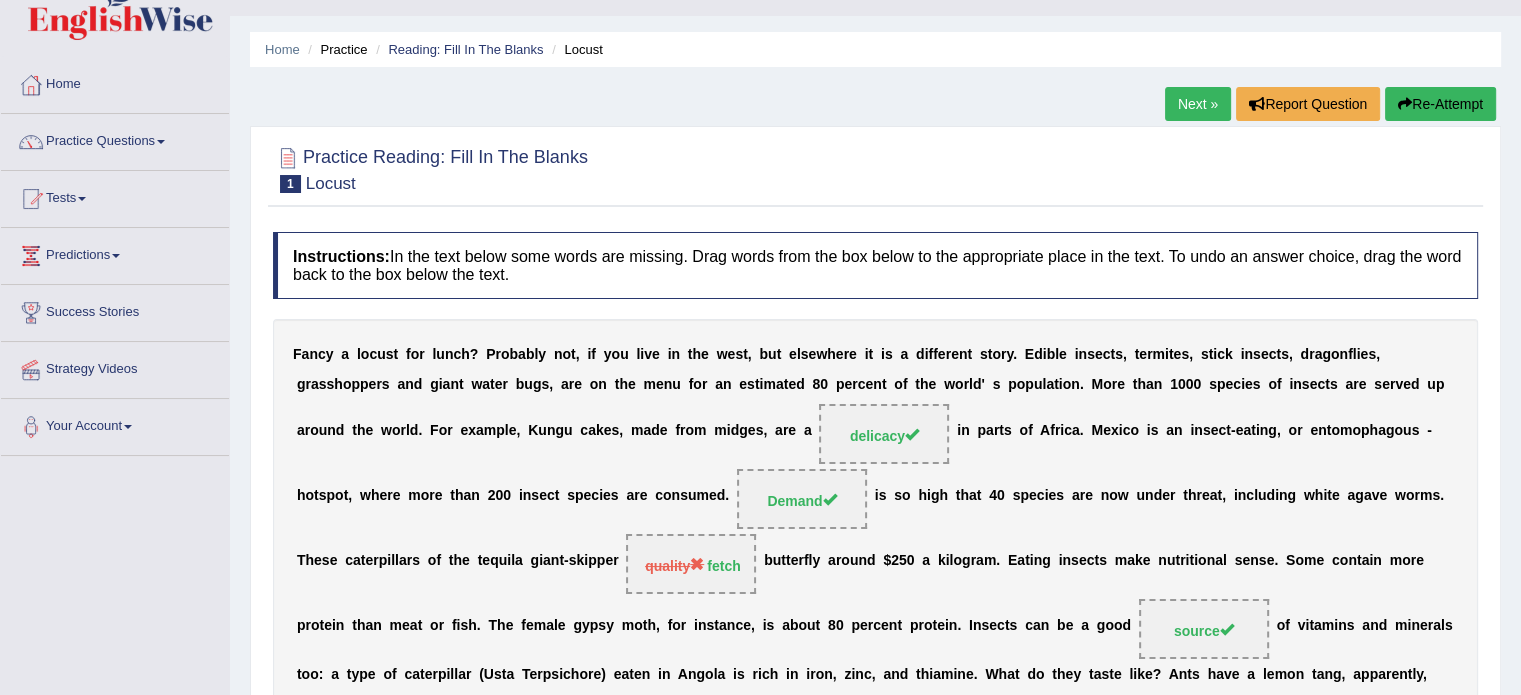 scroll, scrollTop: 28, scrollLeft: 0, axis: vertical 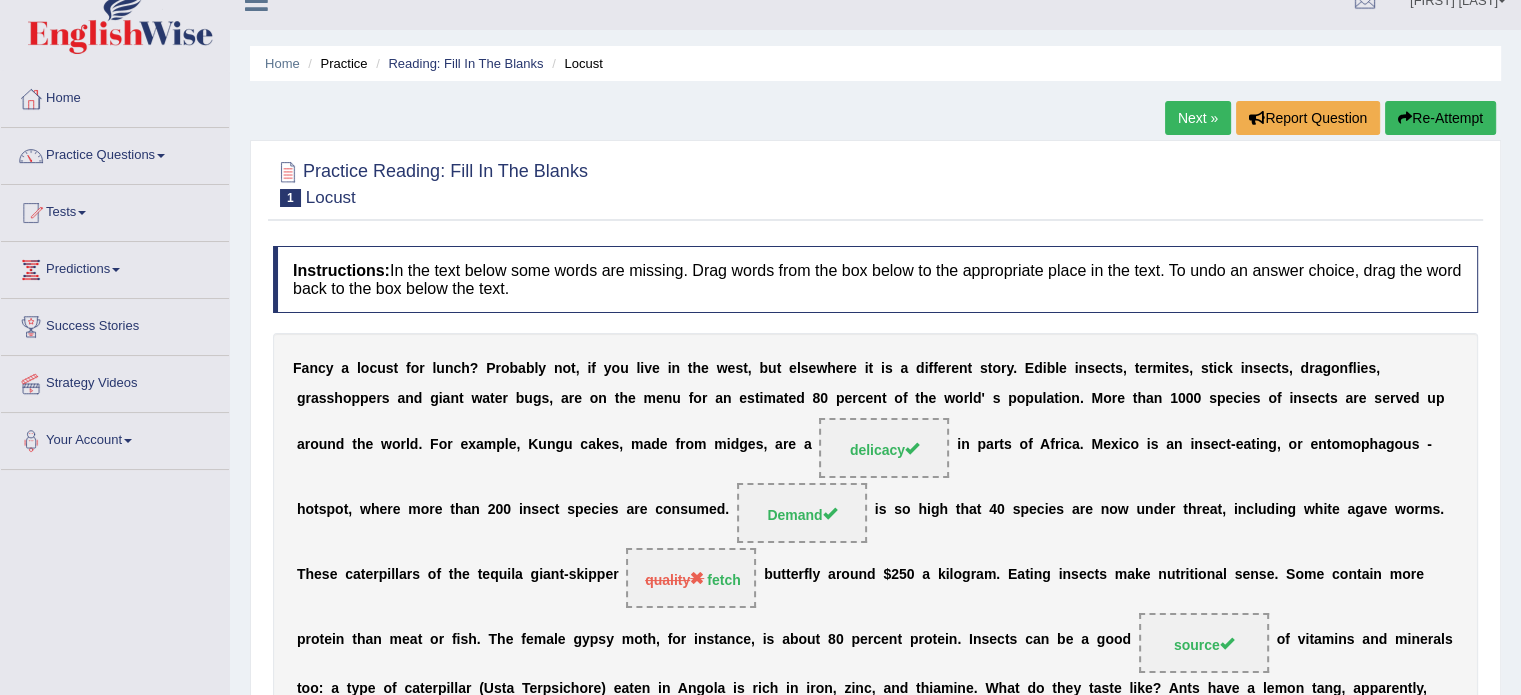 click on "Next »" at bounding box center [1198, 118] 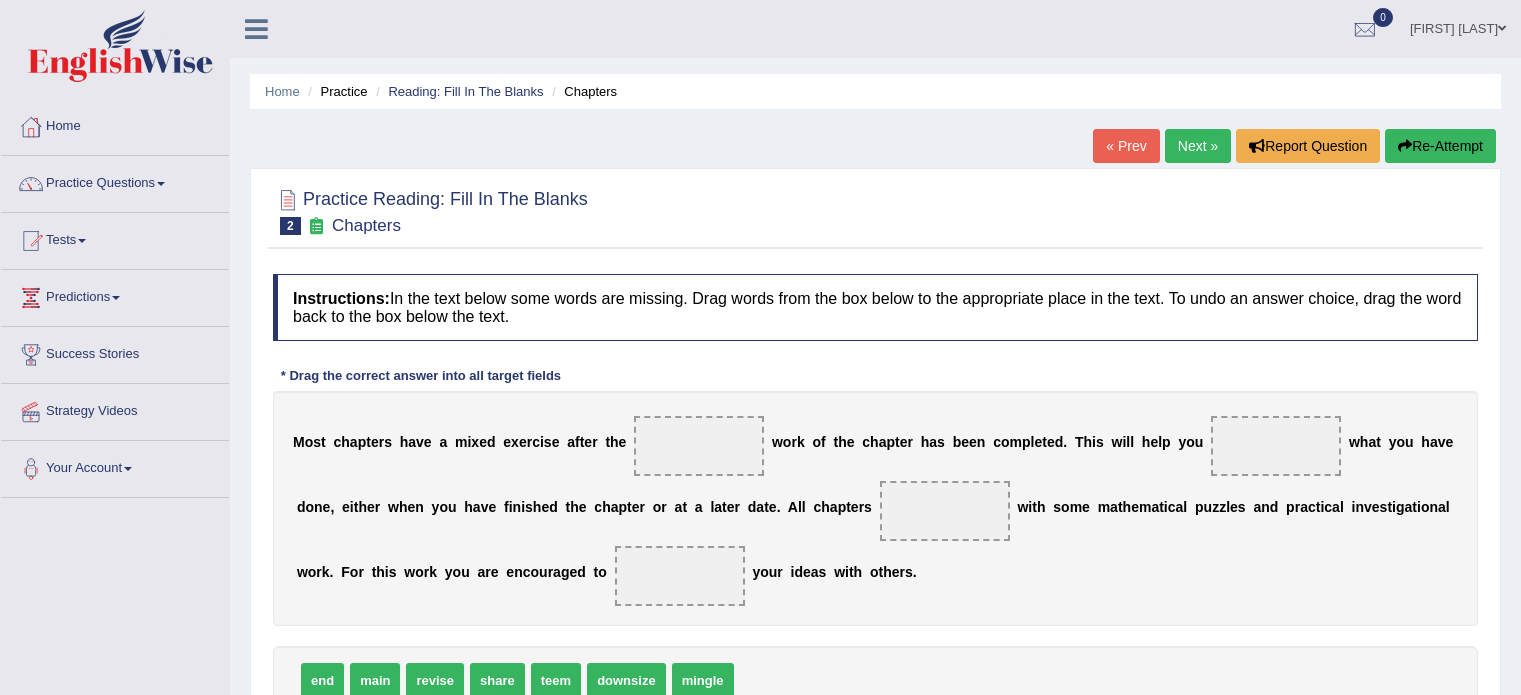 scroll, scrollTop: 0, scrollLeft: 0, axis: both 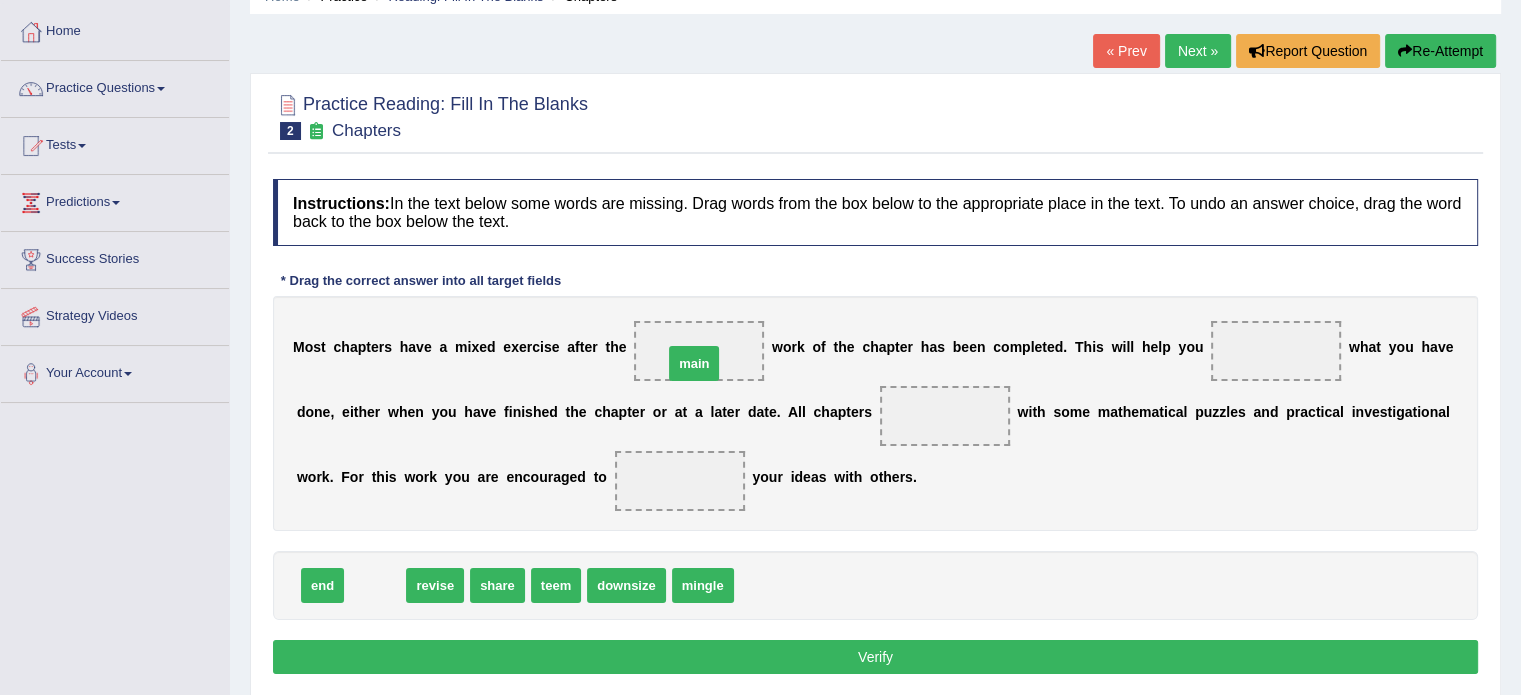 drag, startPoint x: 378, startPoint y: 585, endPoint x: 697, endPoint y: 339, distance: 402.83618 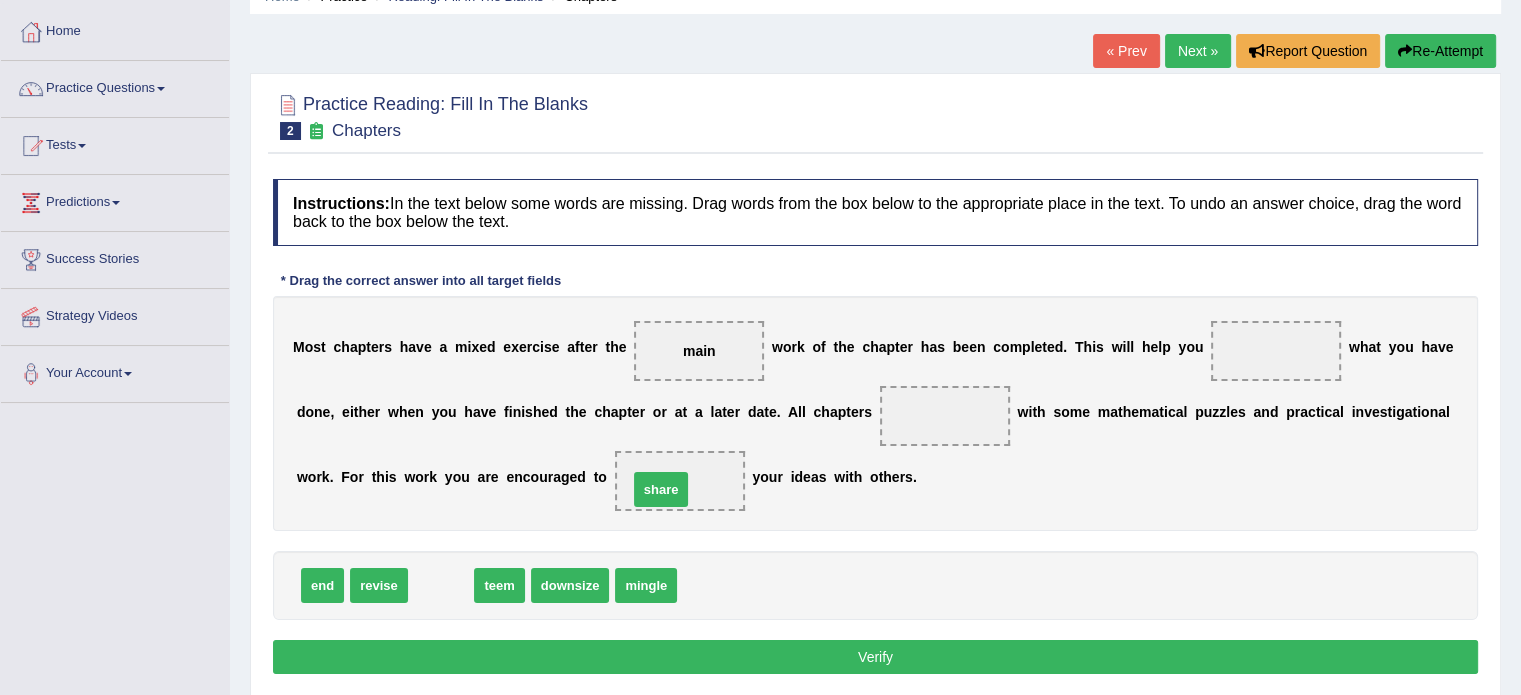drag, startPoint x: 436, startPoint y: 584, endPoint x: 656, endPoint y: 487, distance: 240.43503 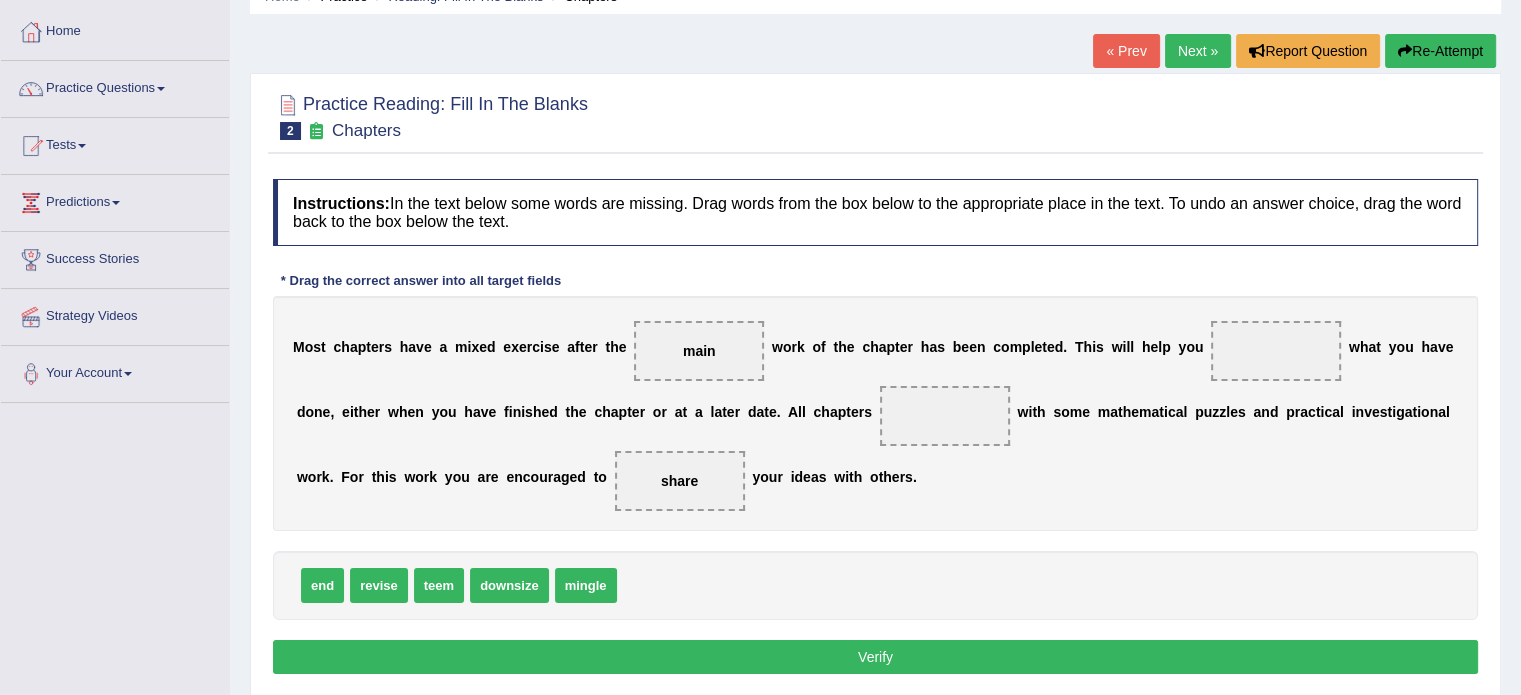 drag, startPoint x: 681, startPoint y: 327, endPoint x: 710, endPoint y: 329, distance: 29.068884 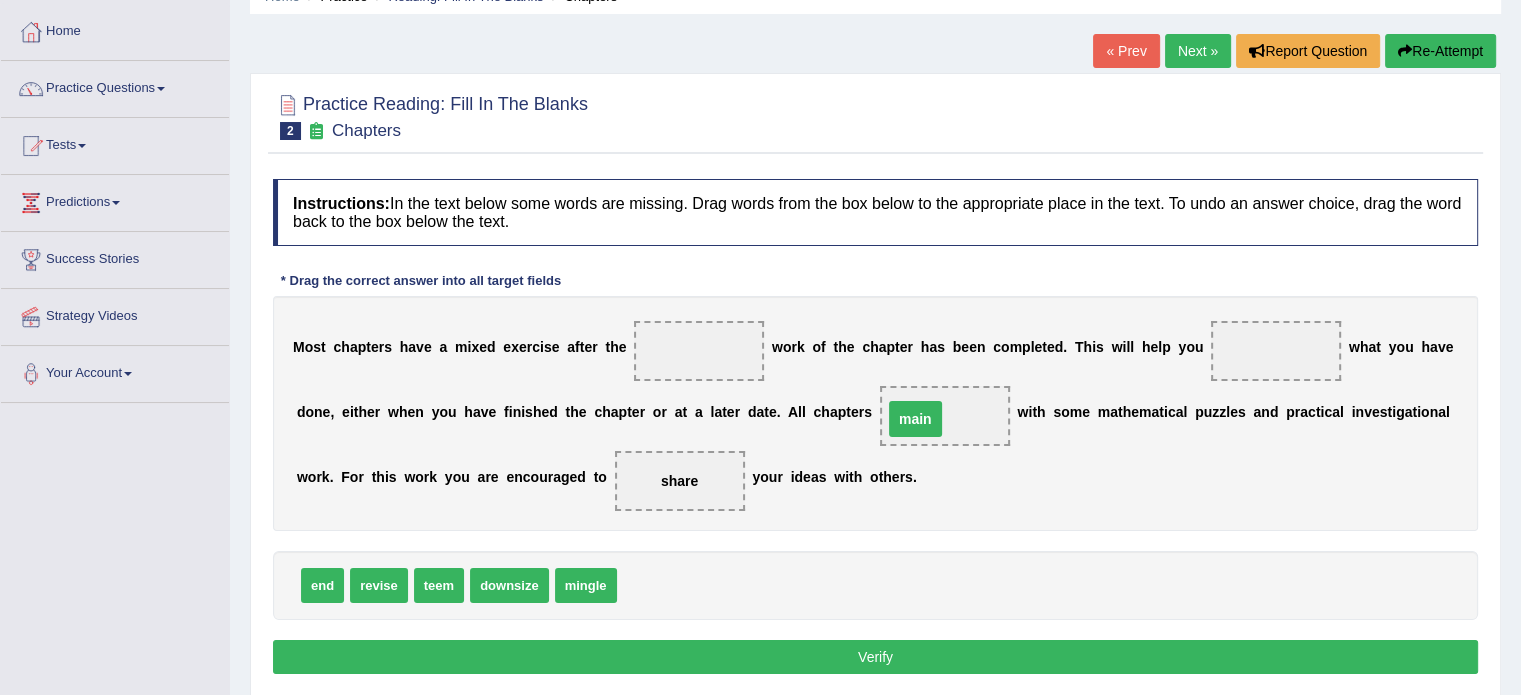 drag, startPoint x: 698, startPoint y: 341, endPoint x: 916, endPoint y: 409, distance: 228.35936 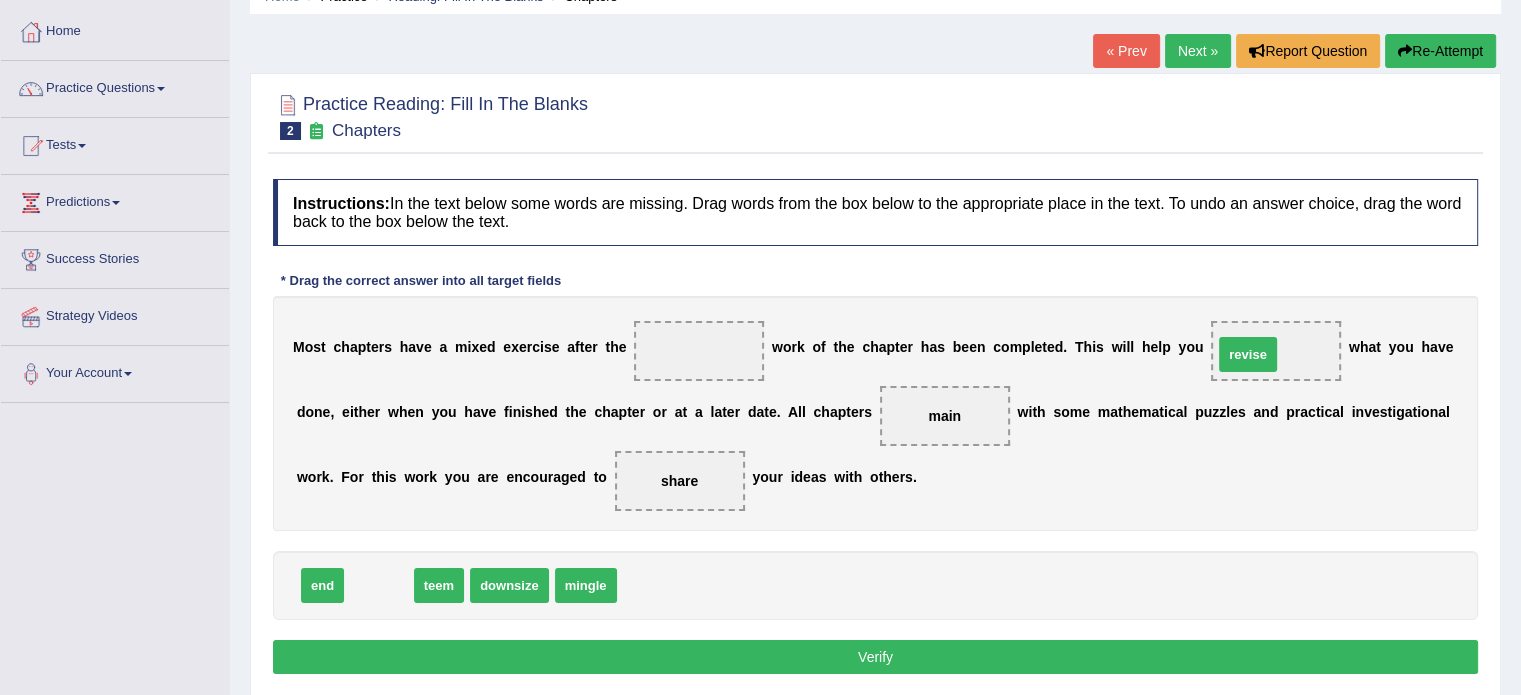 drag, startPoint x: 389, startPoint y: 587, endPoint x: 1261, endPoint y: 356, distance: 902.0782 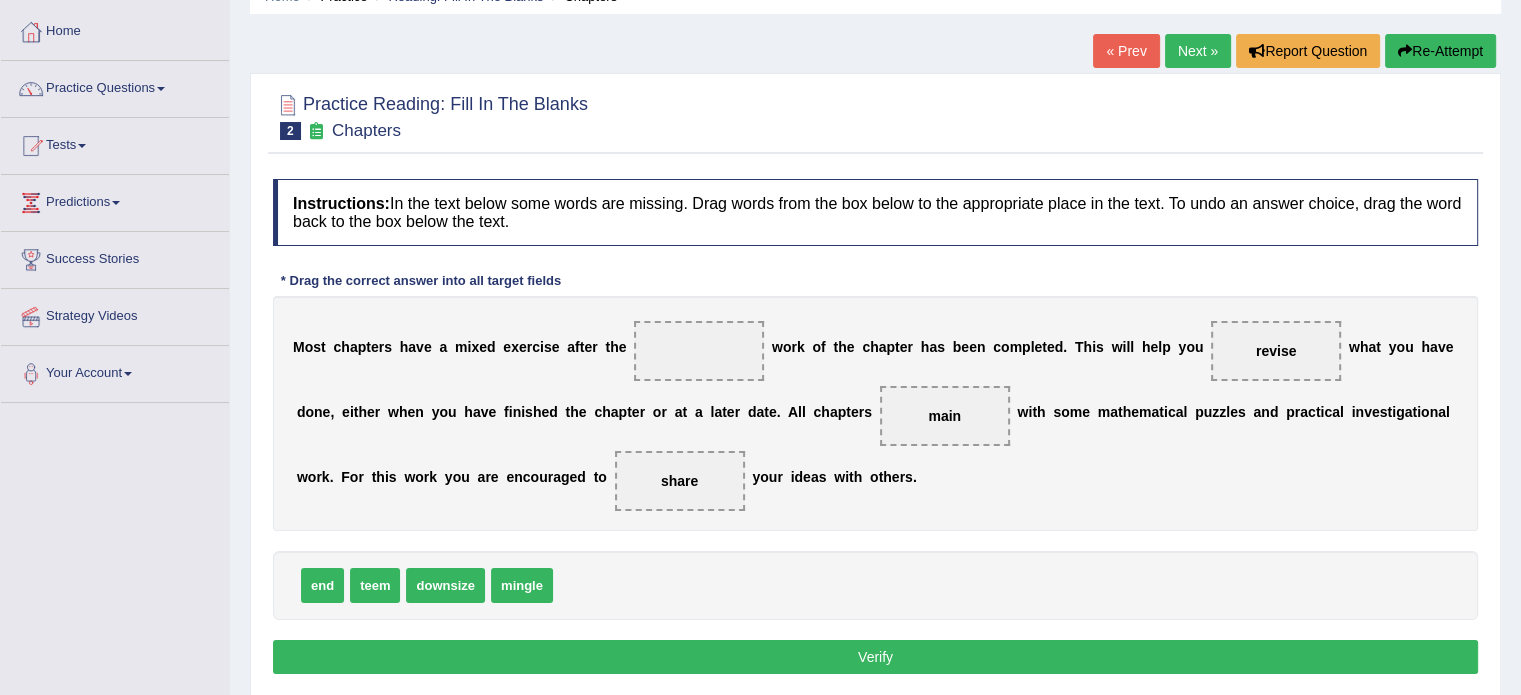 drag, startPoint x: 960, startPoint y: 458, endPoint x: 952, endPoint y: 431, distance: 28.160255 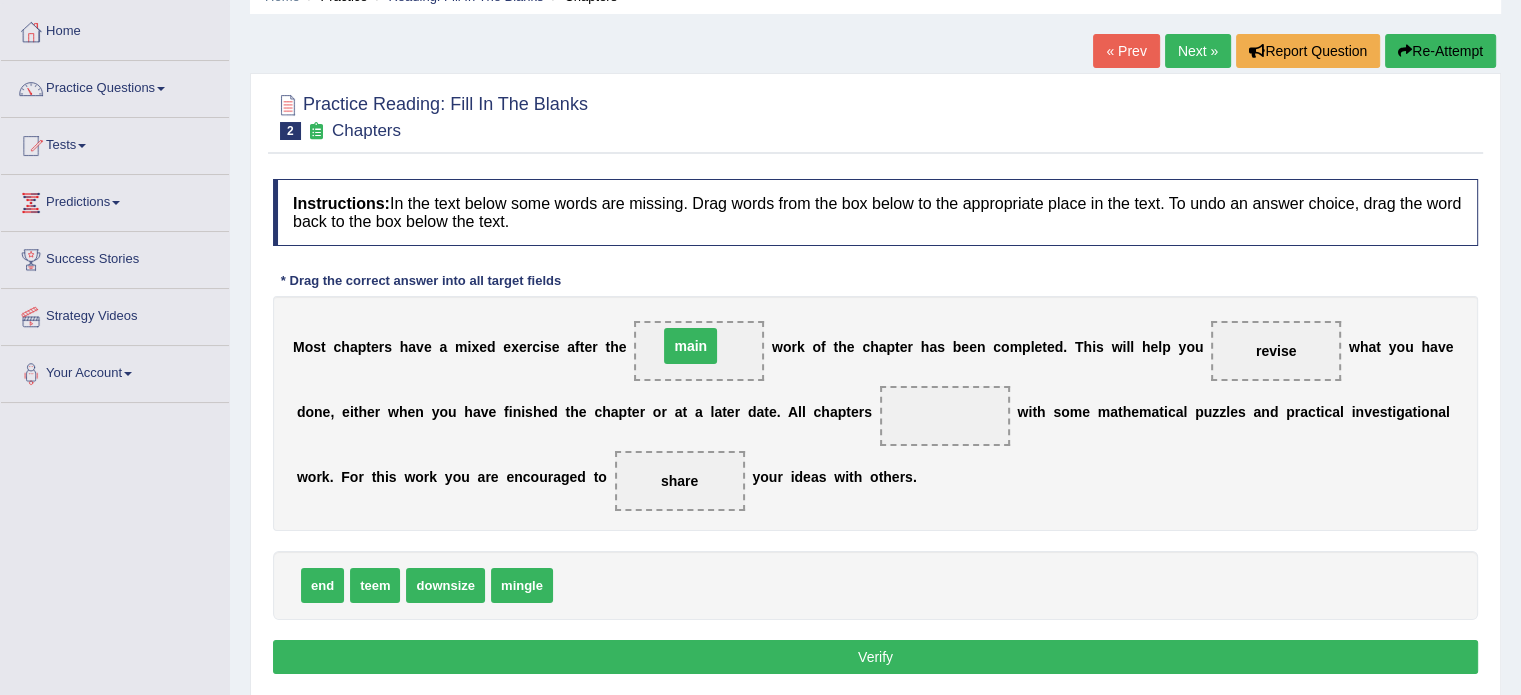 drag, startPoint x: 942, startPoint y: 414, endPoint x: 691, endPoint y: 347, distance: 259.78836 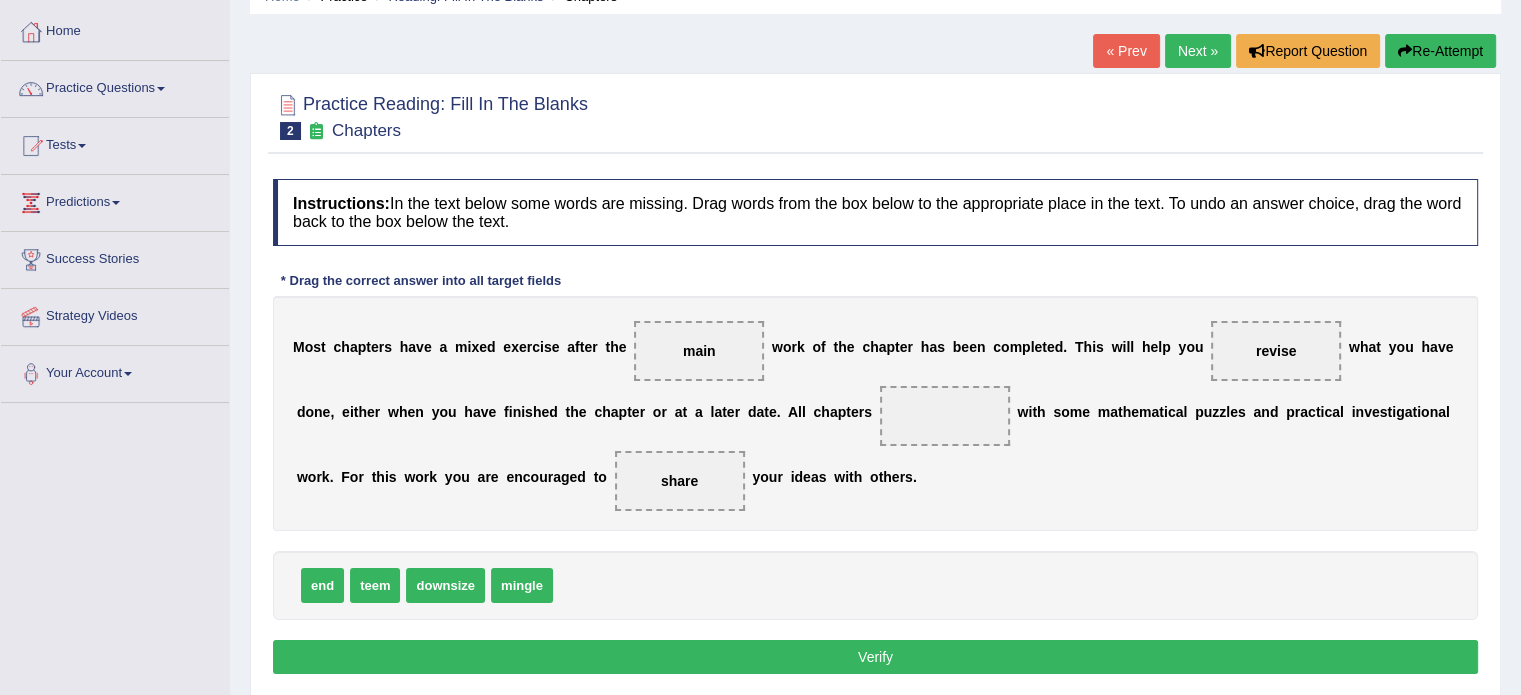 click on "share" at bounding box center [680, 481] 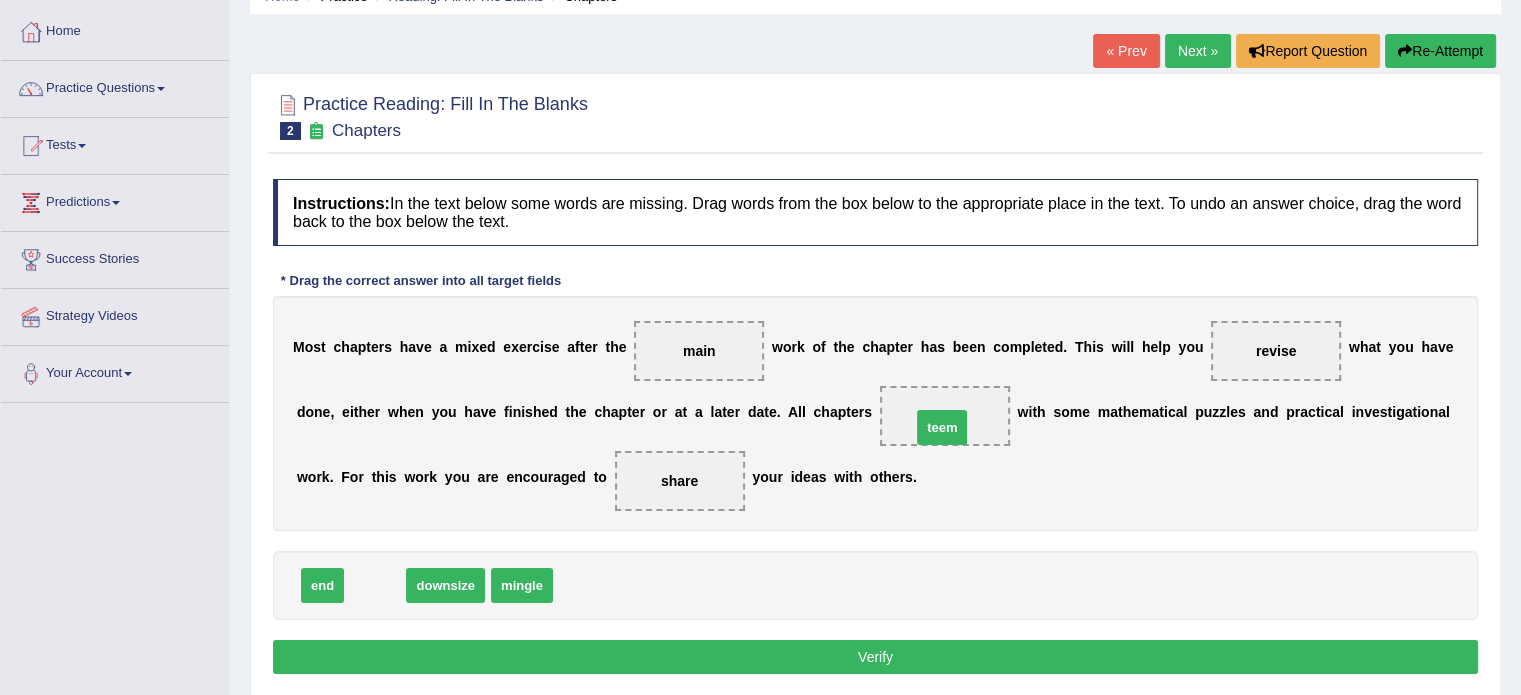 drag, startPoint x: 384, startPoint y: 589, endPoint x: 974, endPoint y: 395, distance: 621.0765 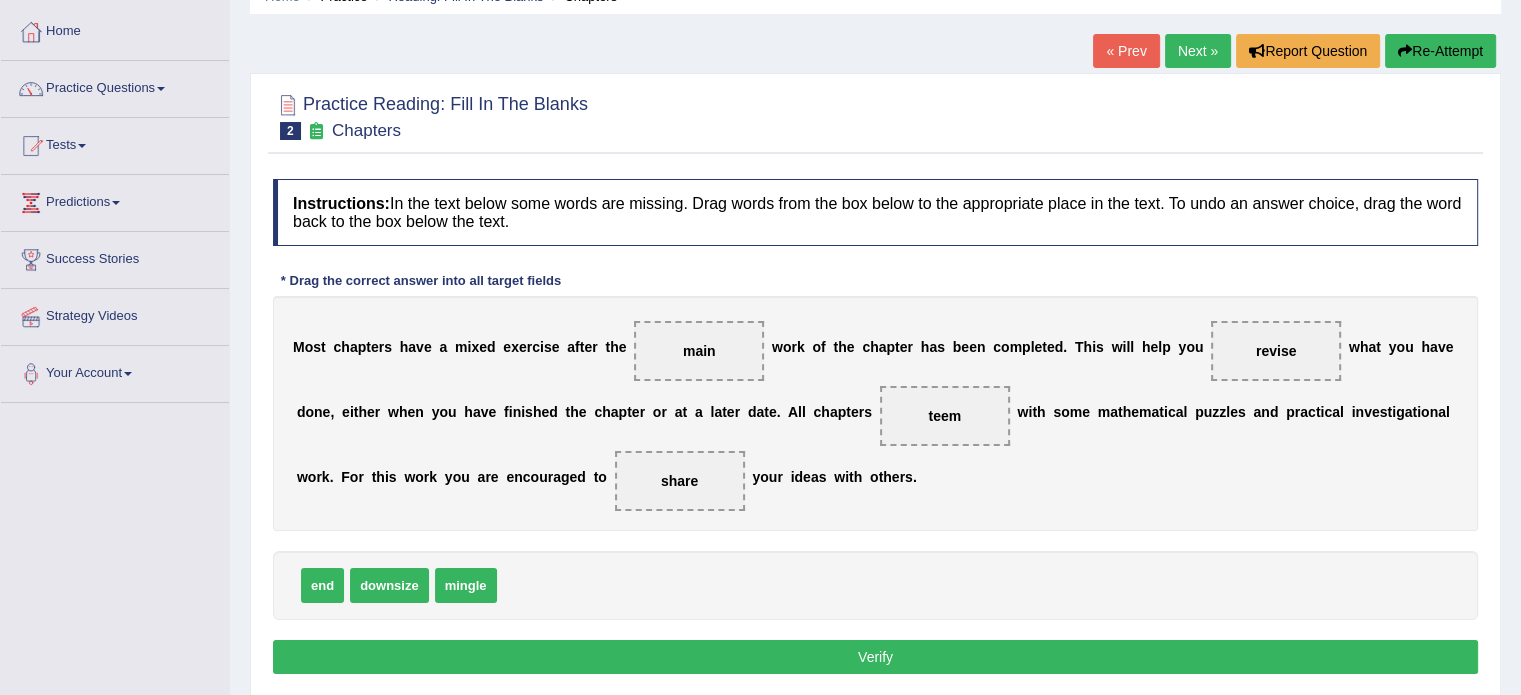 click on "Verify" at bounding box center (875, 657) 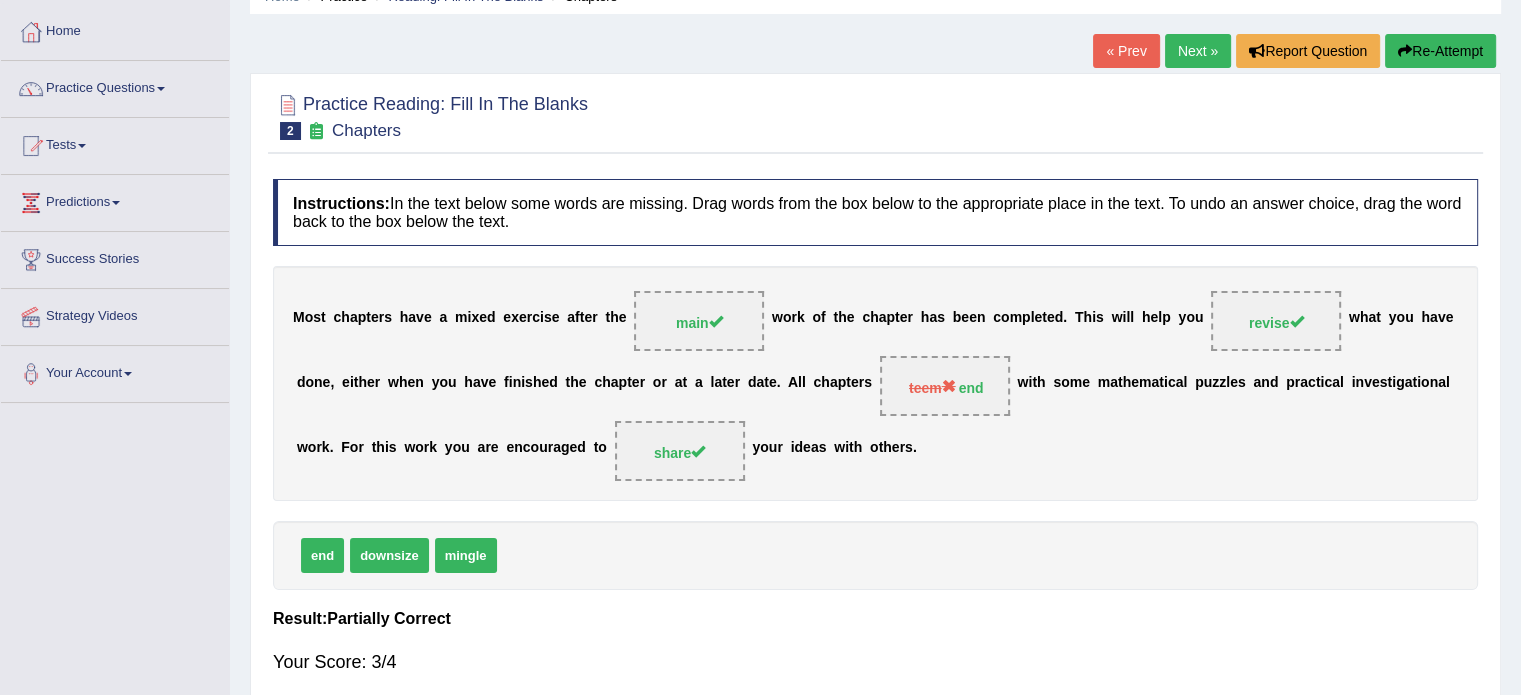 click on "end downsize mingle" at bounding box center [875, 555] 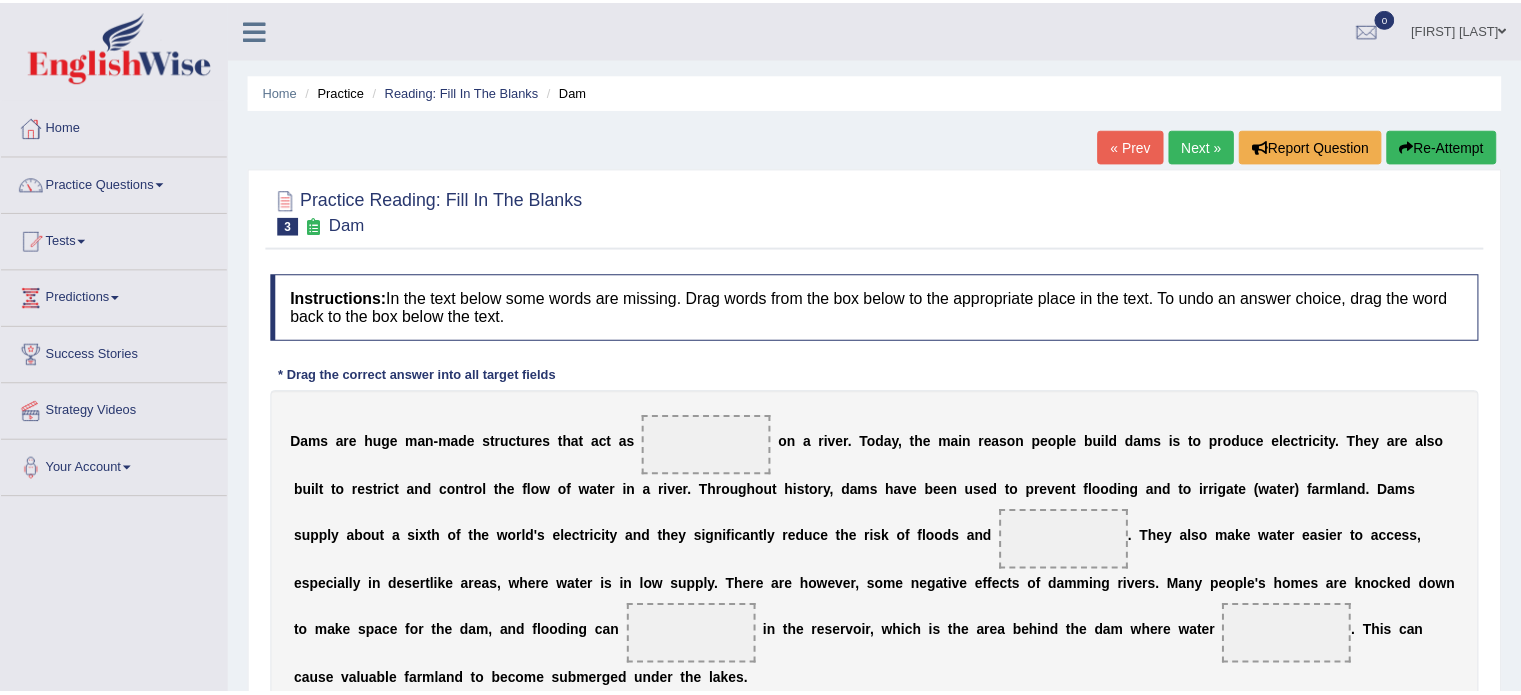 scroll, scrollTop: 0, scrollLeft: 0, axis: both 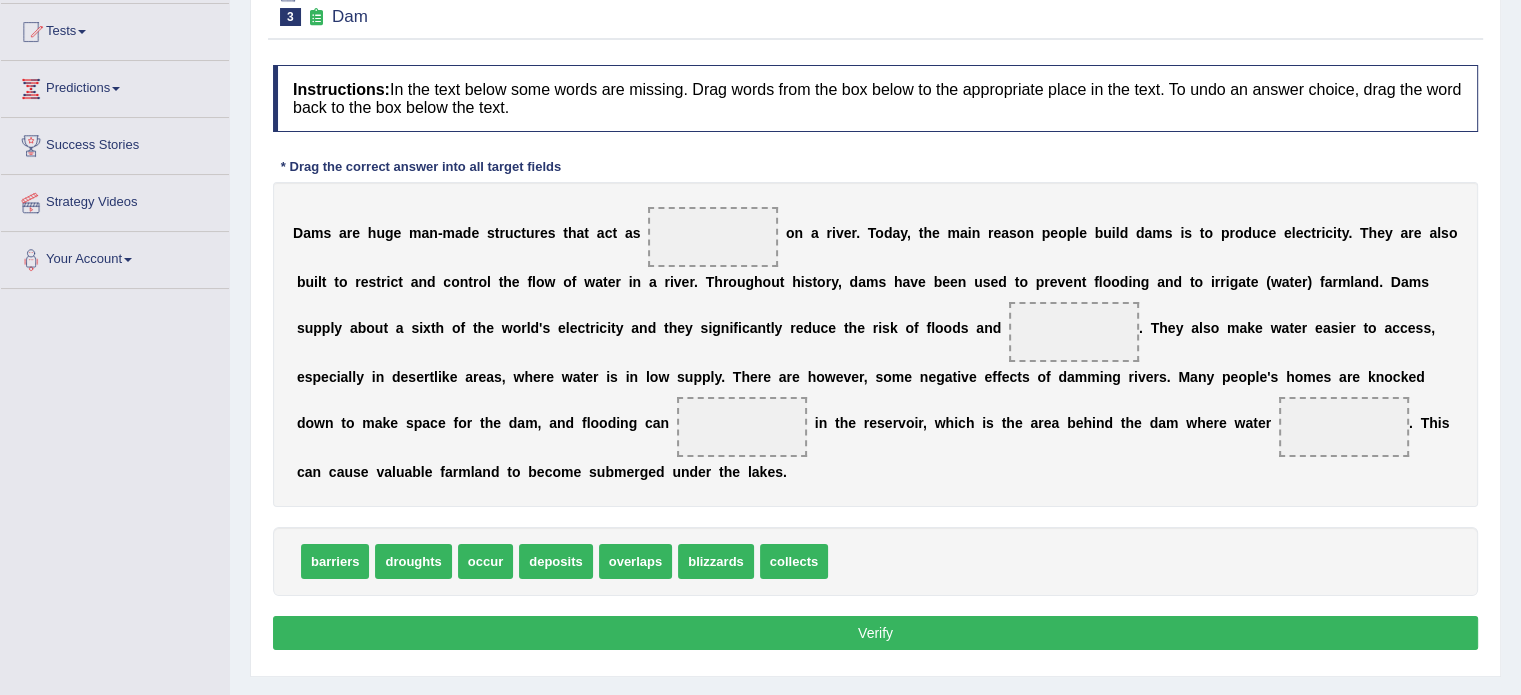 click on "overlaps" at bounding box center [635, 561] 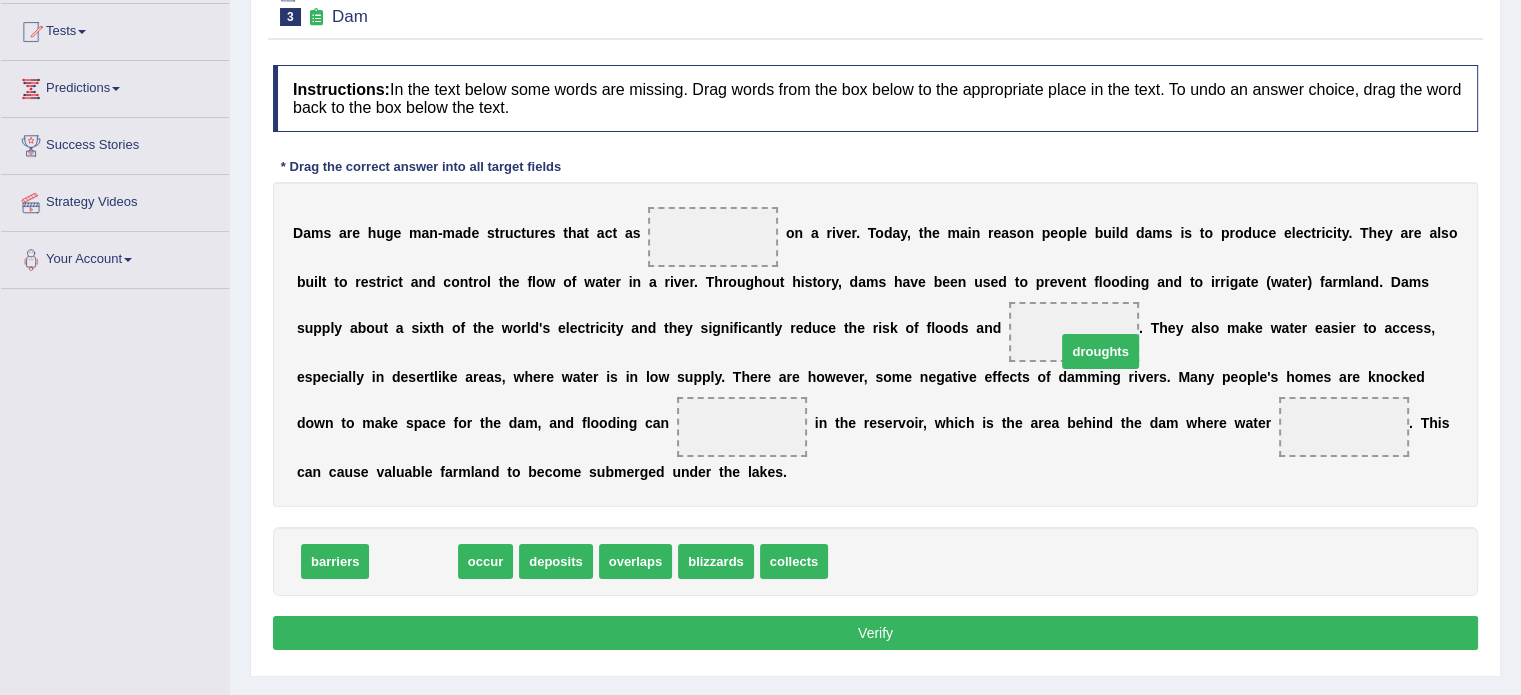 drag, startPoint x: 424, startPoint y: 555, endPoint x: 1138, endPoint y: 339, distance: 745.9571 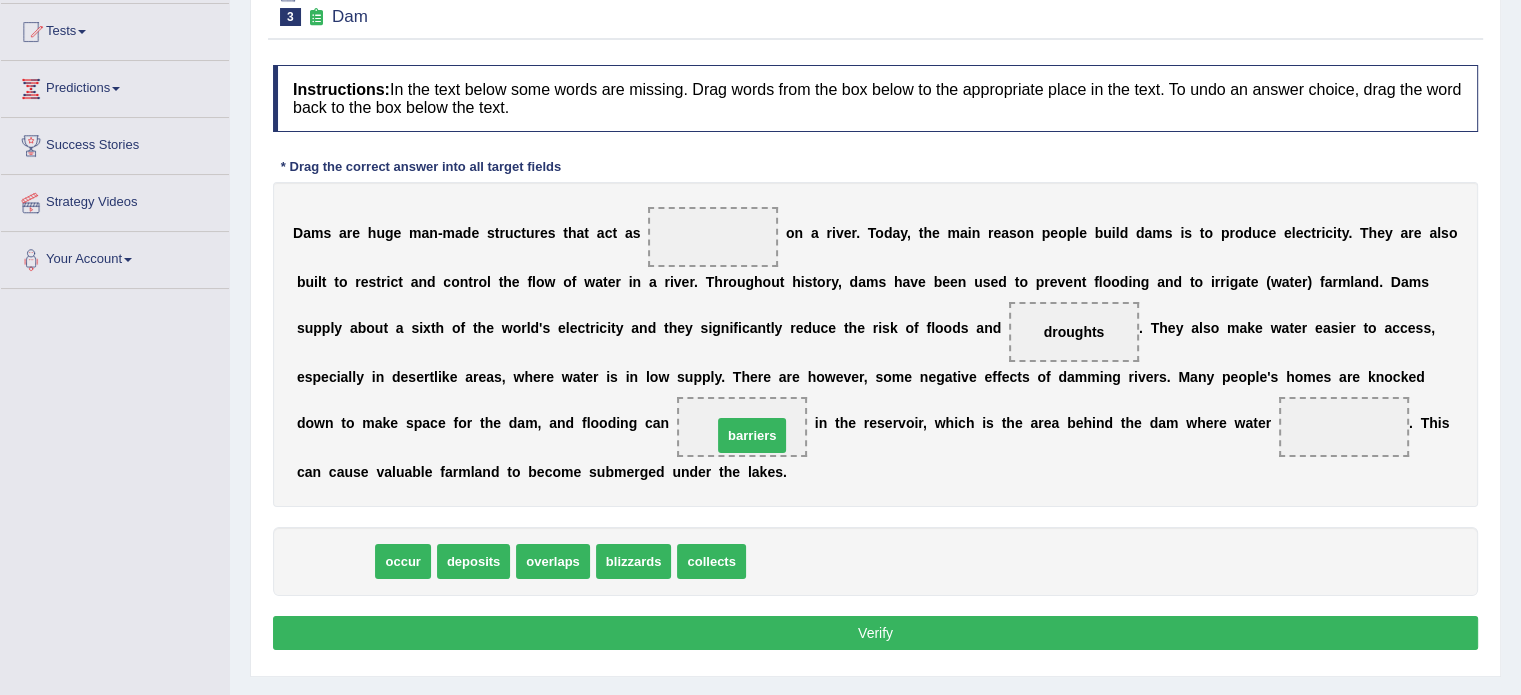 drag, startPoint x: 355, startPoint y: 559, endPoint x: 772, endPoint y: 434, distance: 435.33206 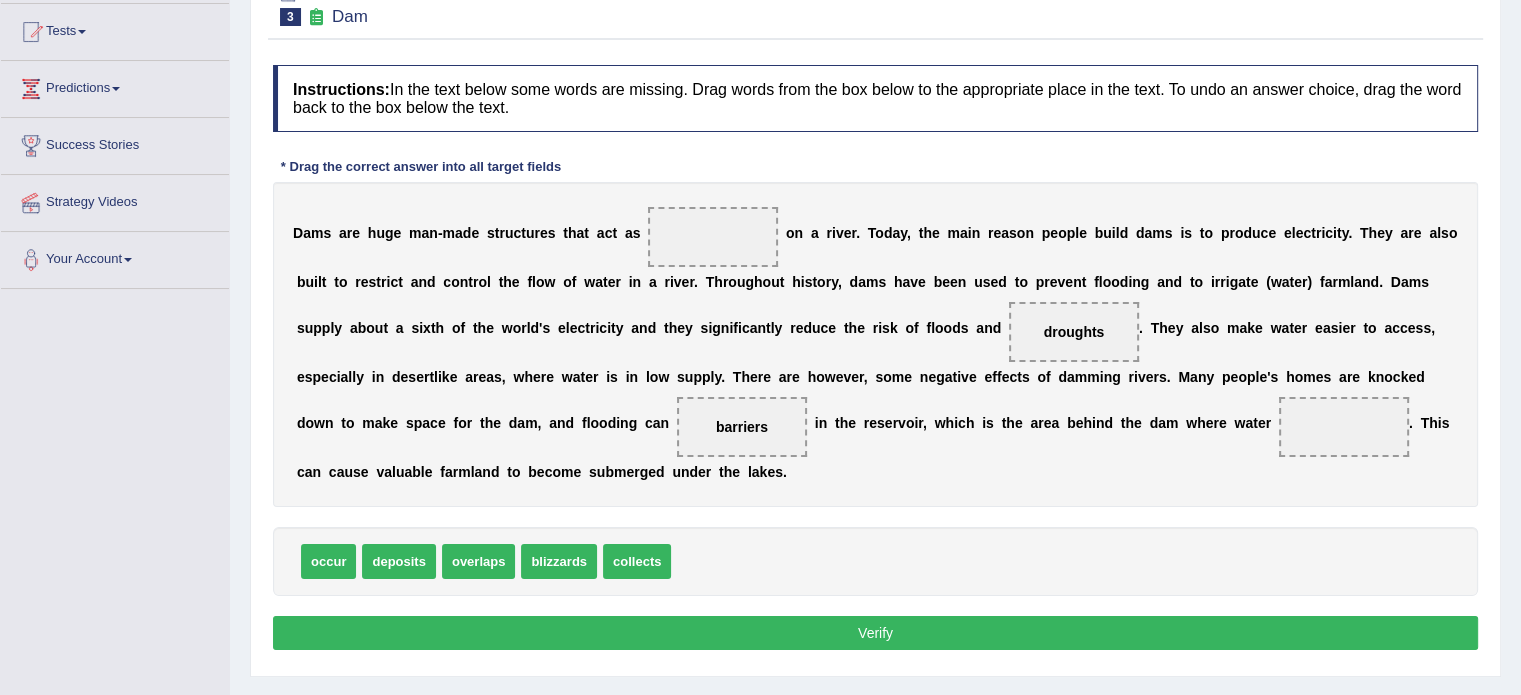 click on "deposits" at bounding box center [398, 561] 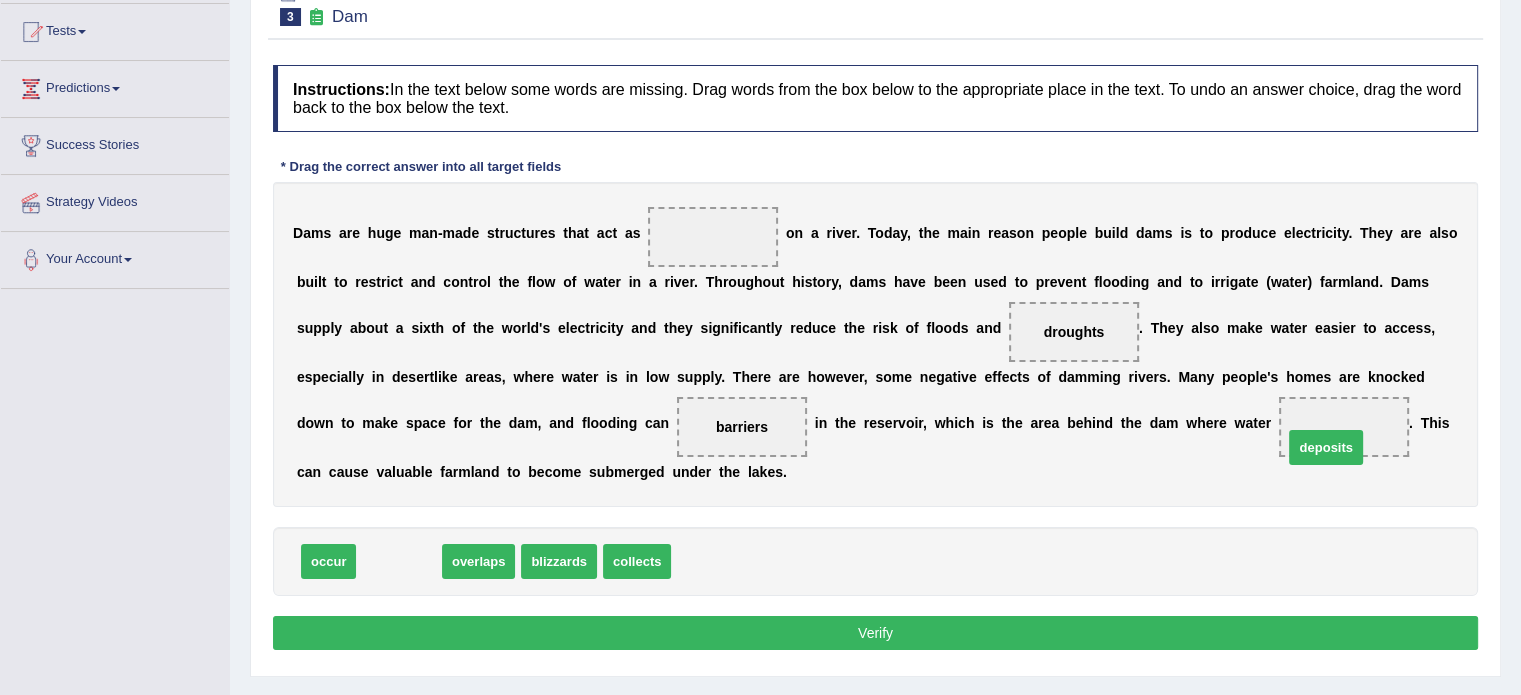 drag, startPoint x: 384, startPoint y: 558, endPoint x: 1311, endPoint y: 443, distance: 934.106 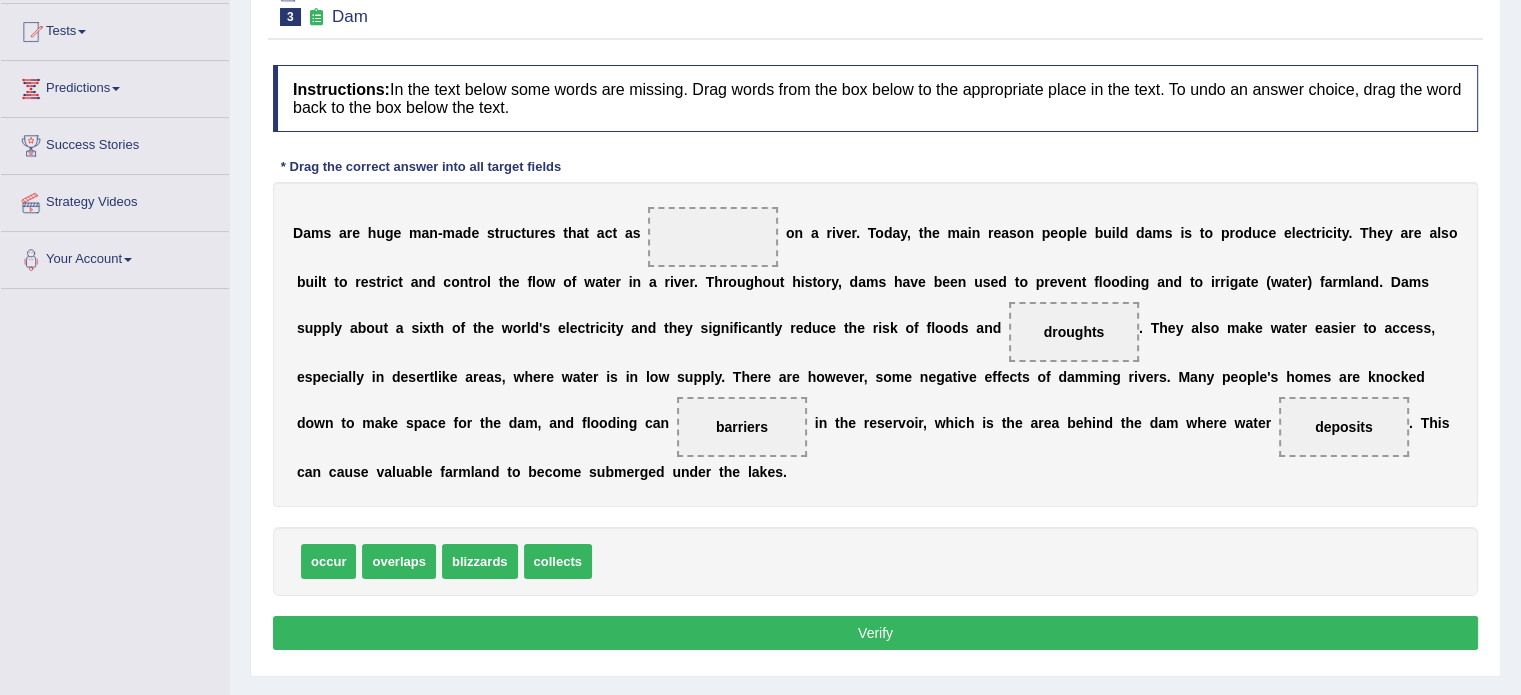 click on "Toggle navigation
Home
Practice Questions   Speaking Practice Read Aloud
Repeat Sentence
Describe Image
Re-tell Lecture
Answer Short Question
Summarize Group Discussion
Respond To A Situation
Writing Practice  Summarize Written Text
Write Essay
Reading Practice  Reading & Writing: Fill In The Blanks
Choose Multiple Answers
Re-order Paragraphs
Fill In The Blanks
Choose Single Answer
Listening Practice  Summarize Spoken Text
Highlight Incorrect Words
Highlight Correct Summary
Select Missing Word
Choose Single Answer
Choose Multiple Answers
Fill In The Blanks
Write From Dictation
Pronunciation
Tests  Take Practice Sectional Test
Take Mock Test" at bounding box center (760, 311) 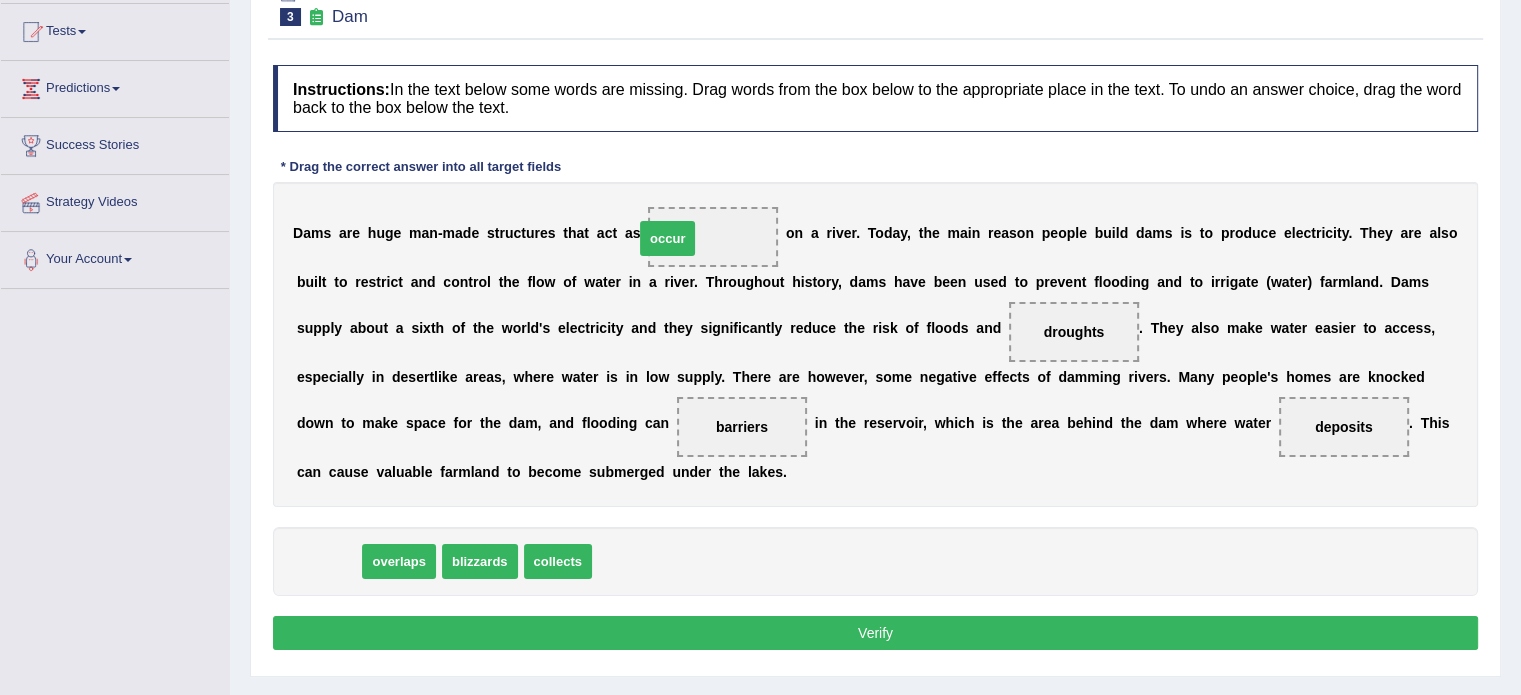 drag, startPoint x: 312, startPoint y: 555, endPoint x: 655, endPoint y: 234, distance: 469.77655 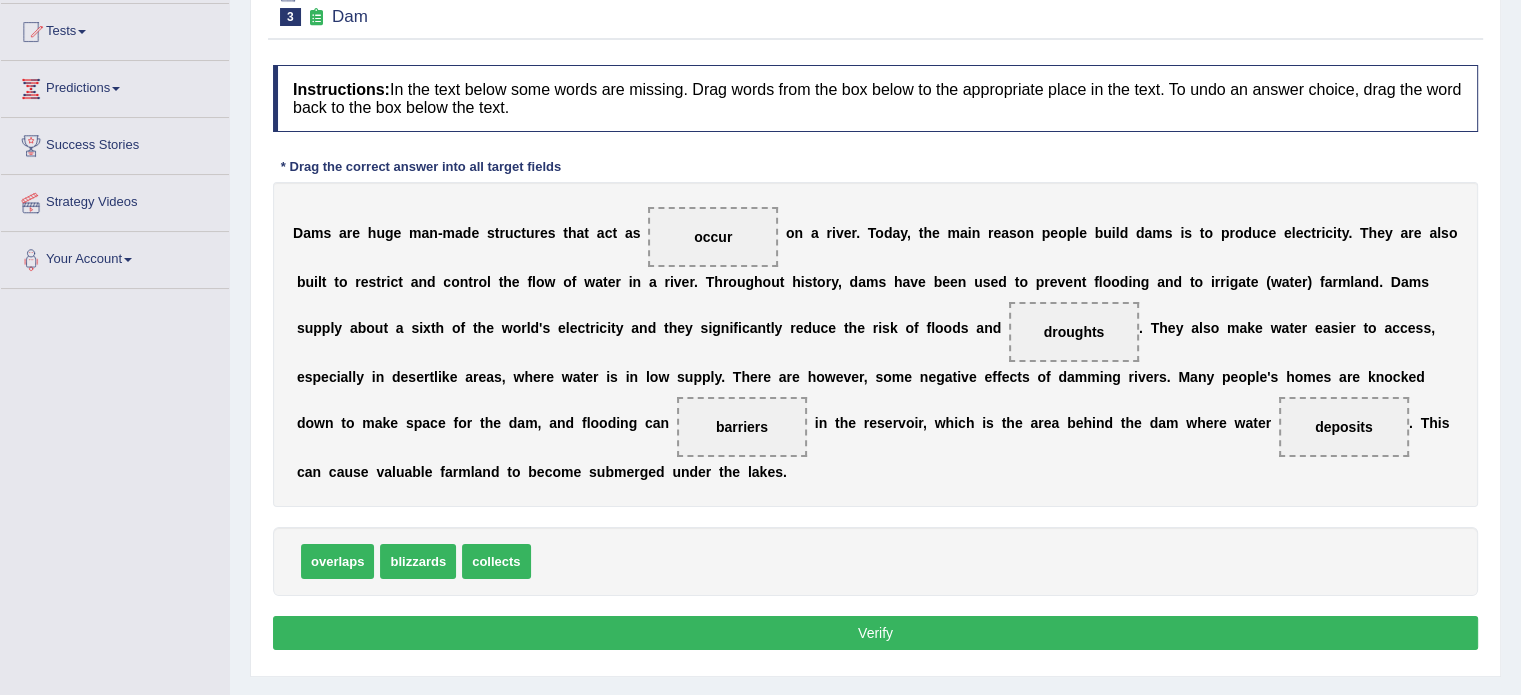click on "Verify" at bounding box center [875, 633] 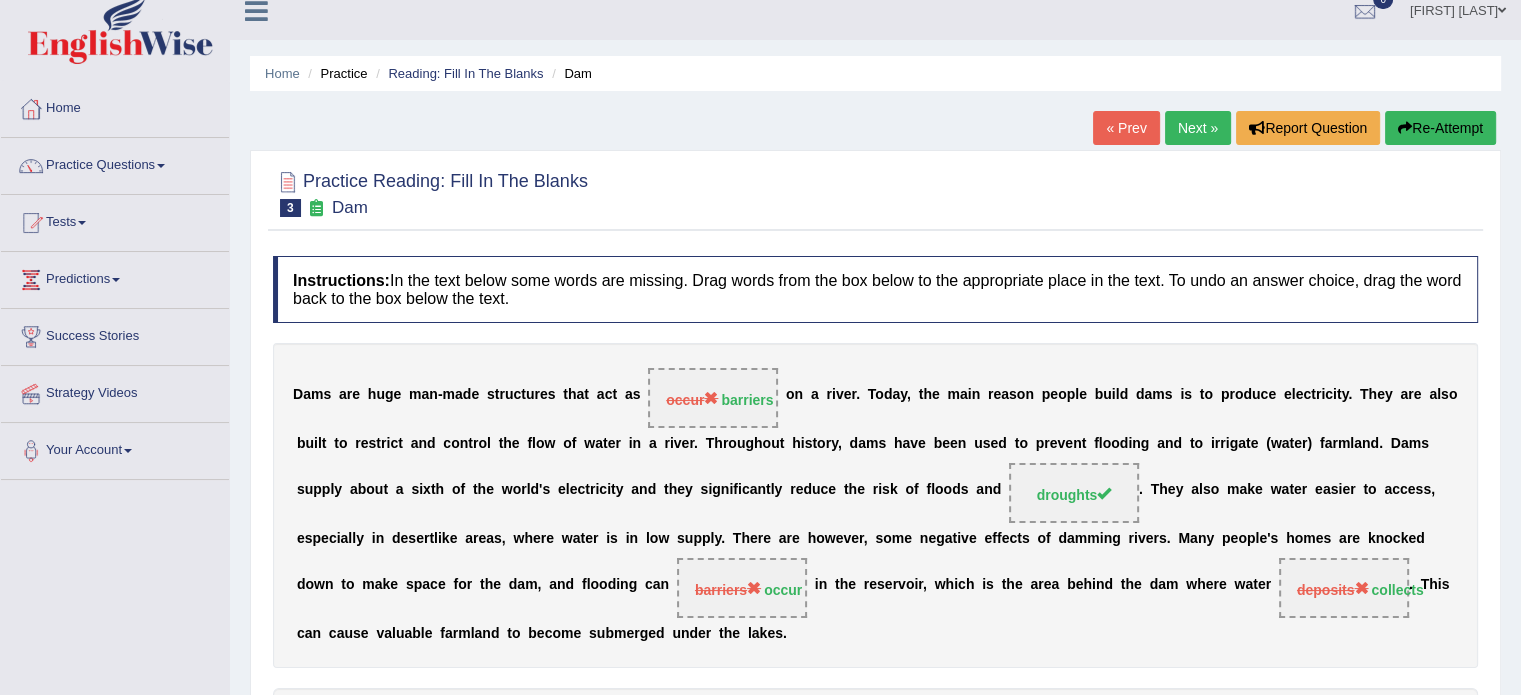 scroll, scrollTop: 16, scrollLeft: 0, axis: vertical 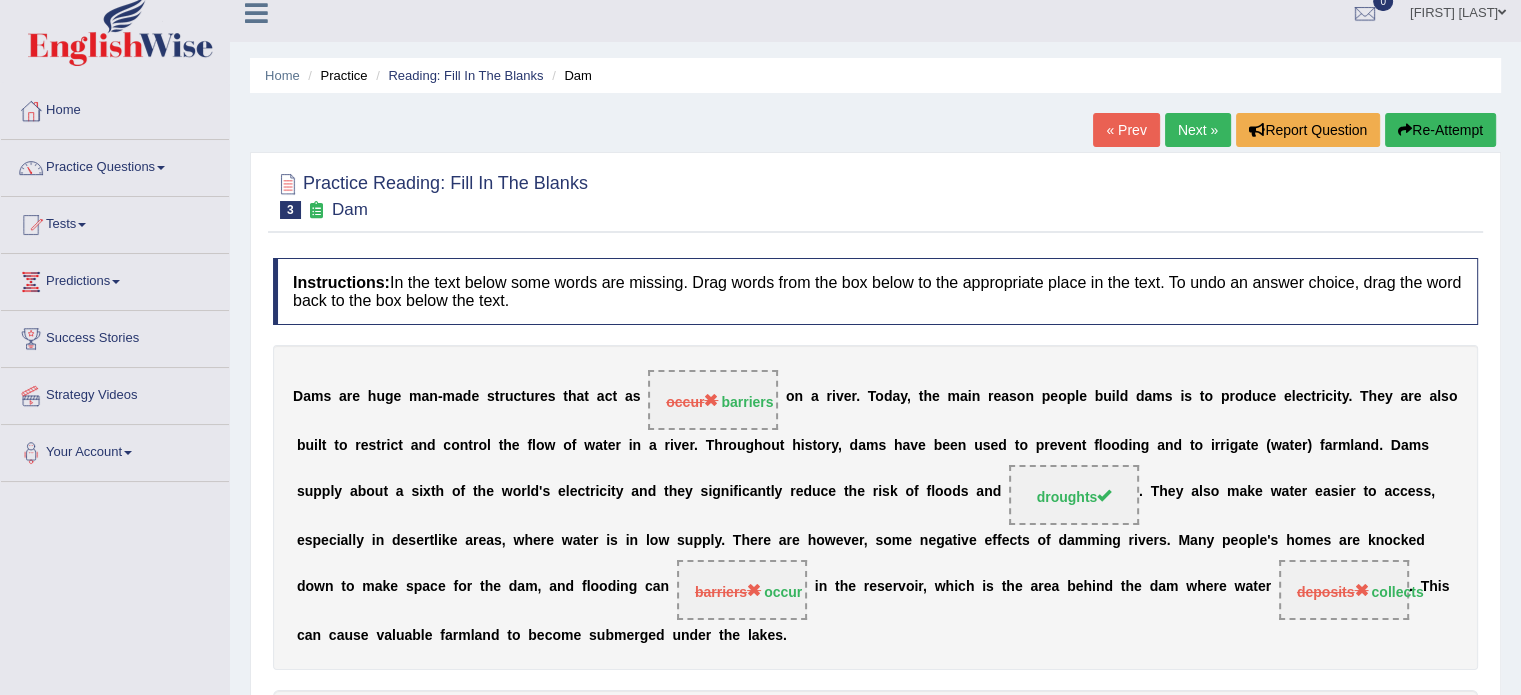 click on "Next »" at bounding box center [1198, 130] 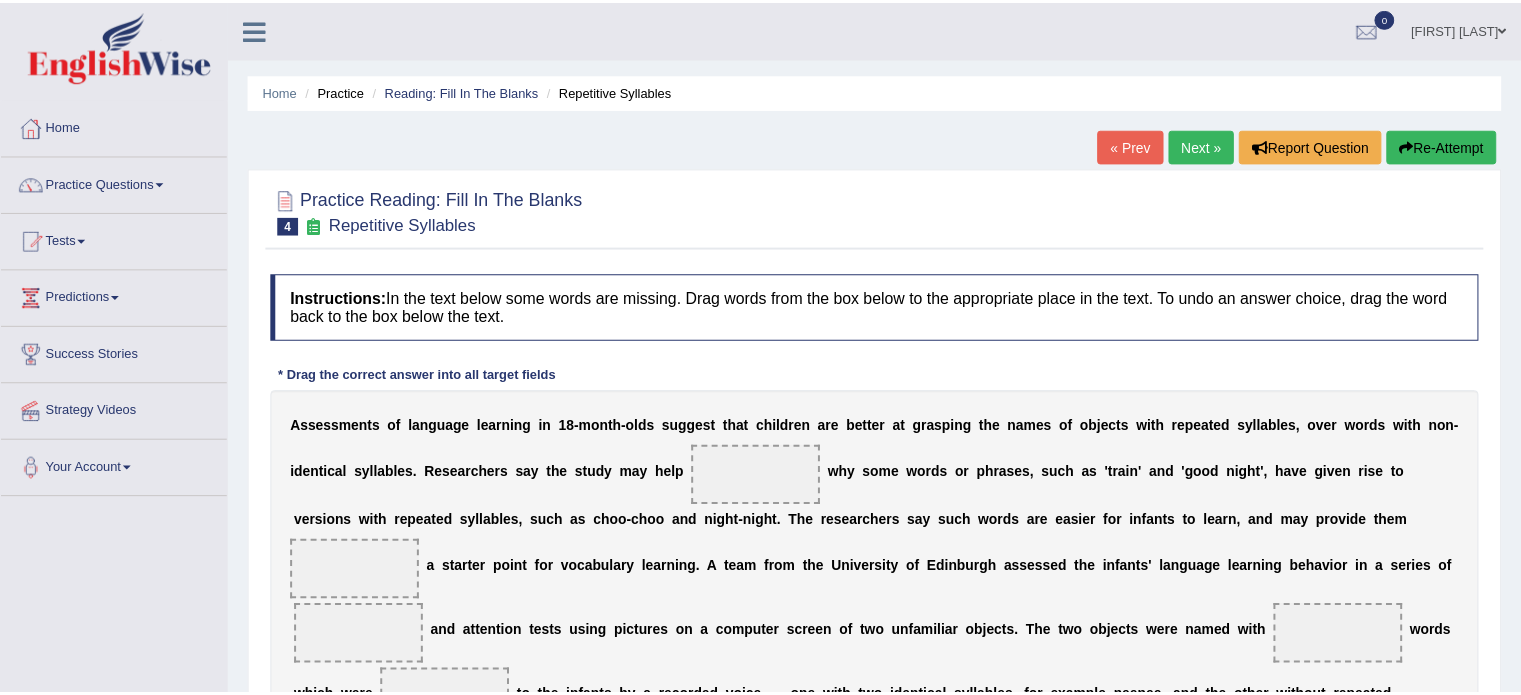 scroll, scrollTop: 0, scrollLeft: 0, axis: both 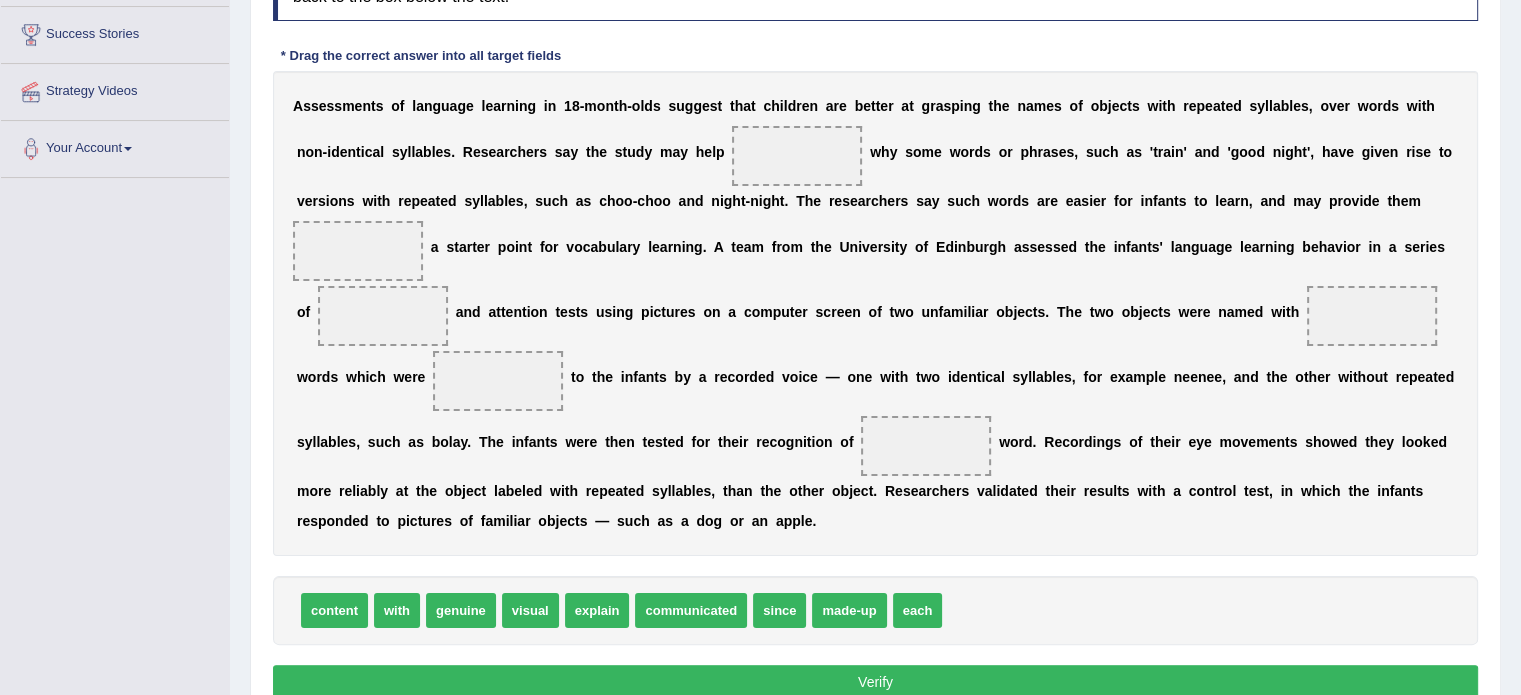 click on "communicated" at bounding box center [691, 610] 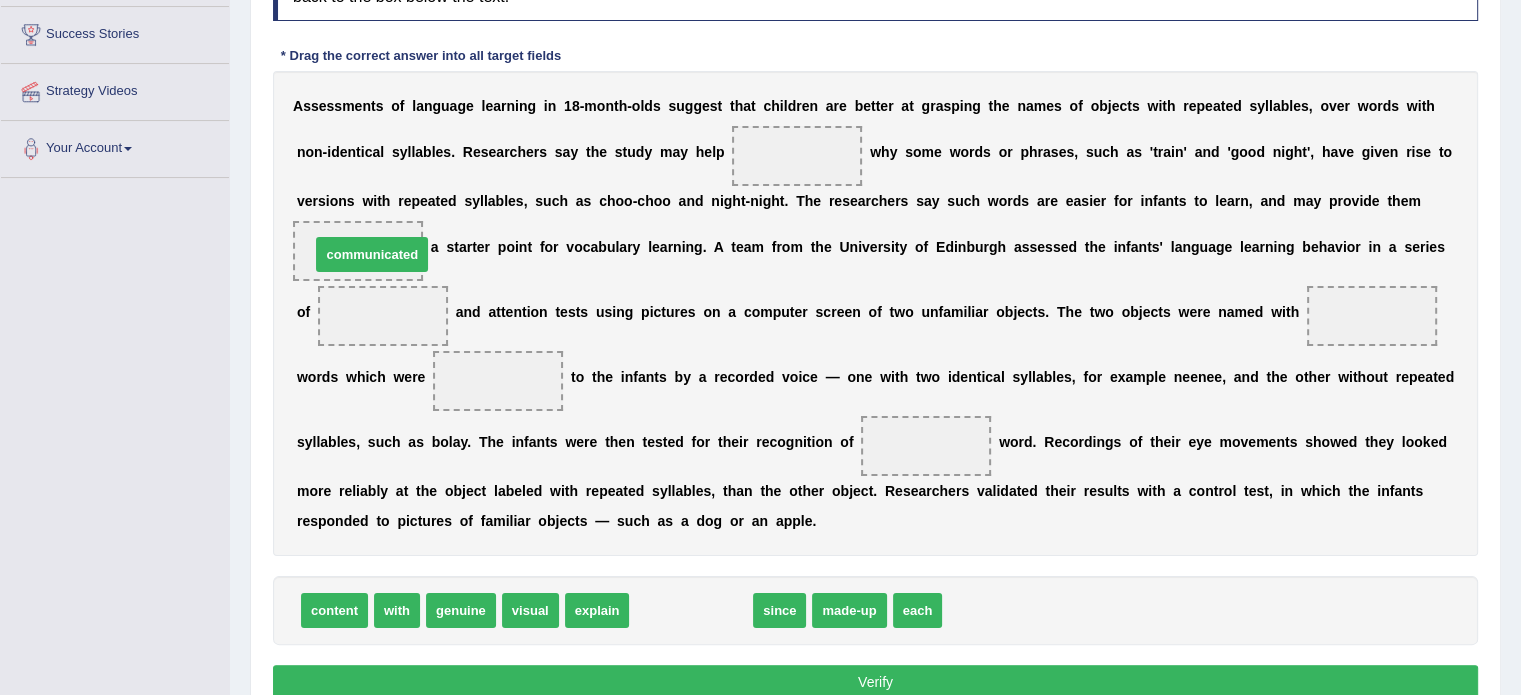 drag, startPoint x: 695, startPoint y: 603, endPoint x: 372, endPoint y: 247, distance: 480.6922 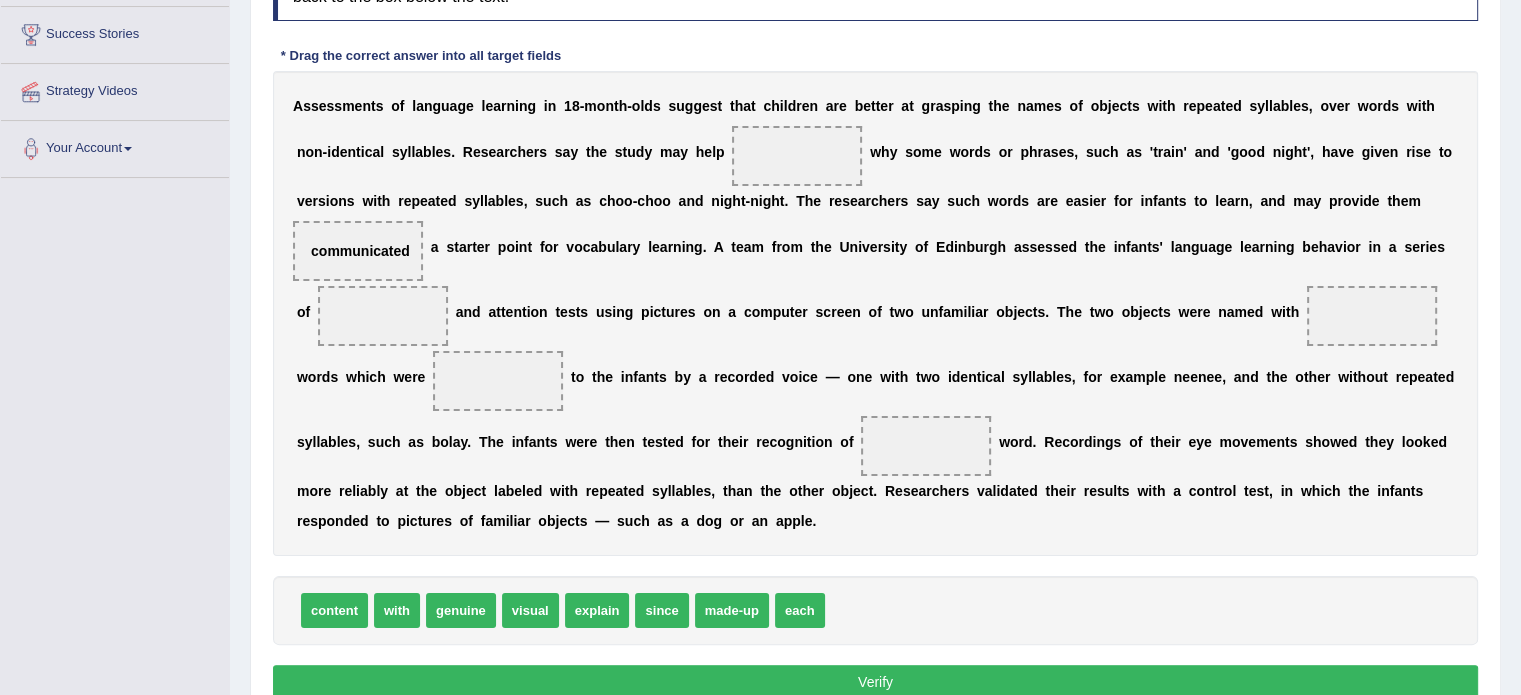 click on "d" at bounding box center (348, 521) 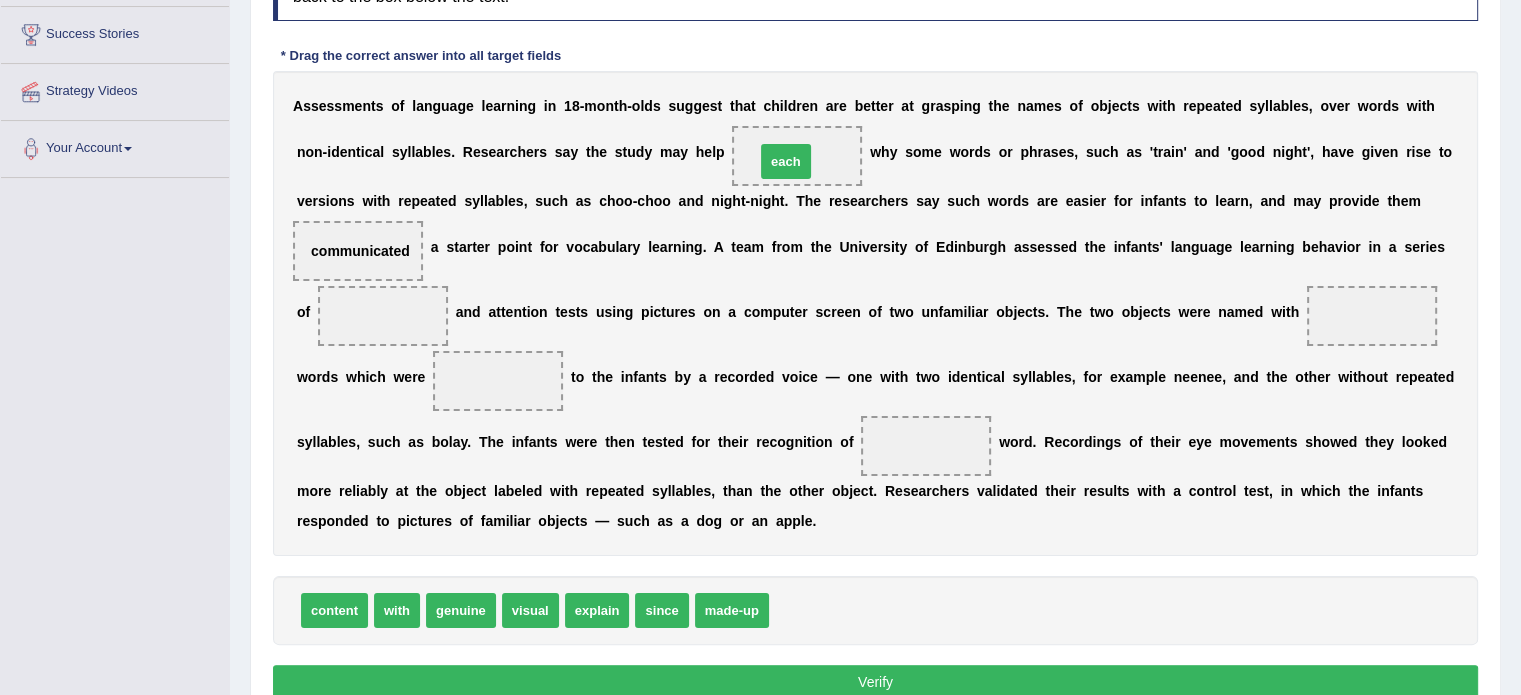 drag, startPoint x: 802, startPoint y: 611, endPoint x: 788, endPoint y: 163, distance: 448.2187 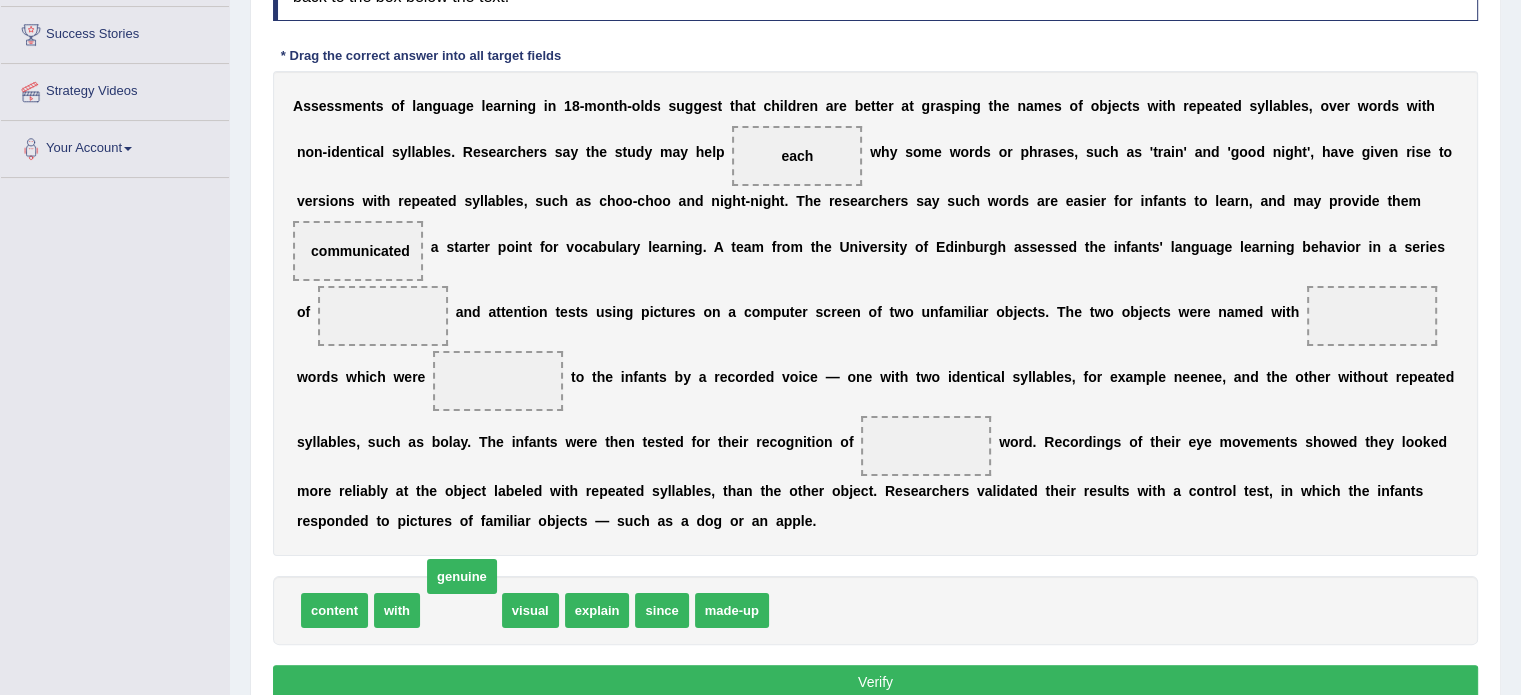 drag, startPoint x: 468, startPoint y: 609, endPoint x: 464, endPoint y: 592, distance: 17.464249 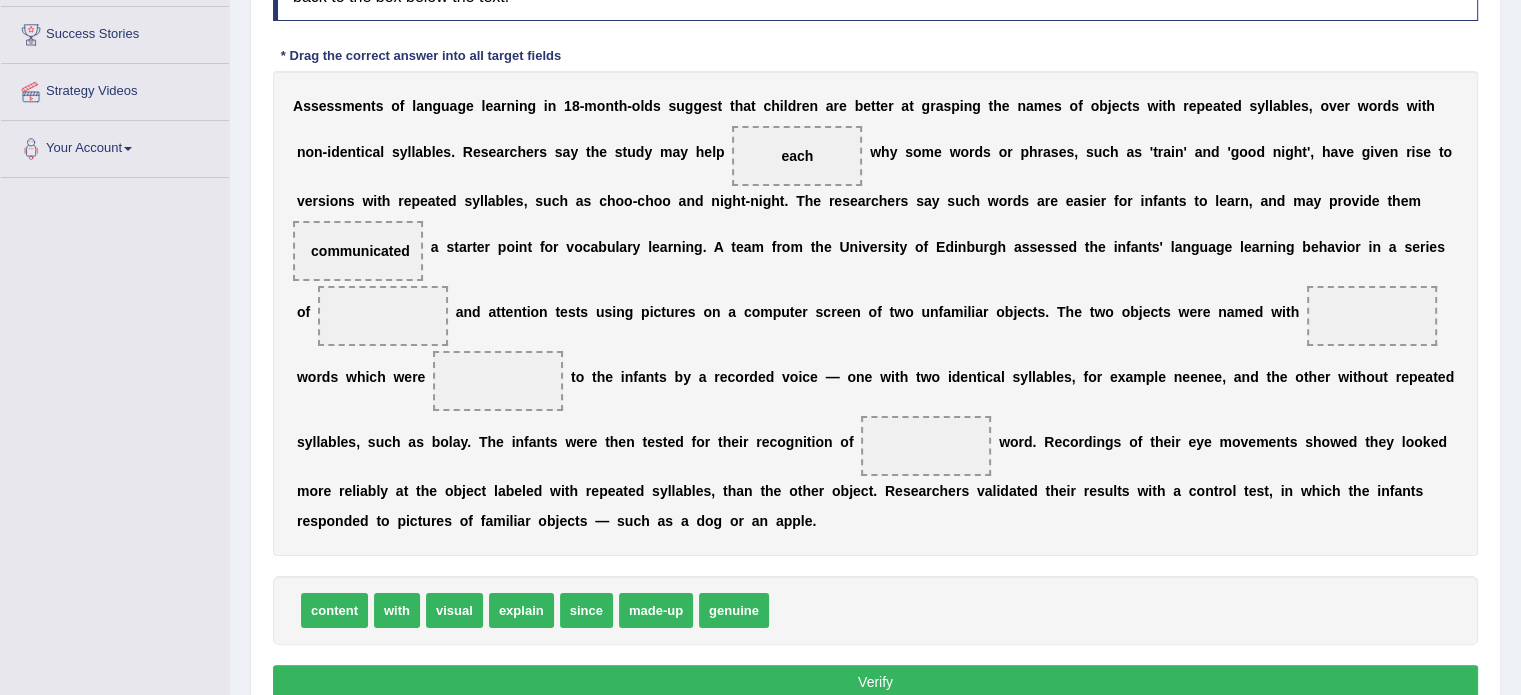 click on "content" at bounding box center (334, 610) 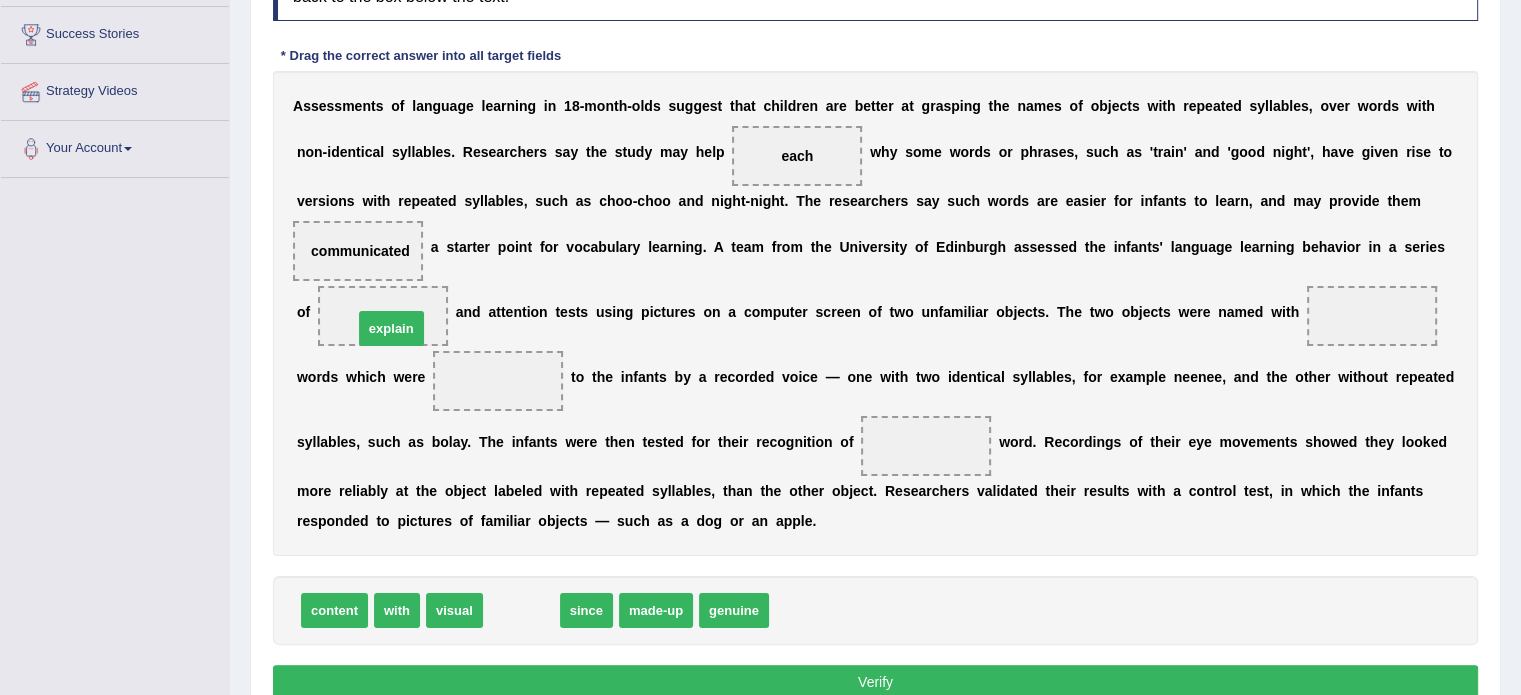 drag, startPoint x: 526, startPoint y: 608, endPoint x: 396, endPoint y: 327, distance: 309.6143 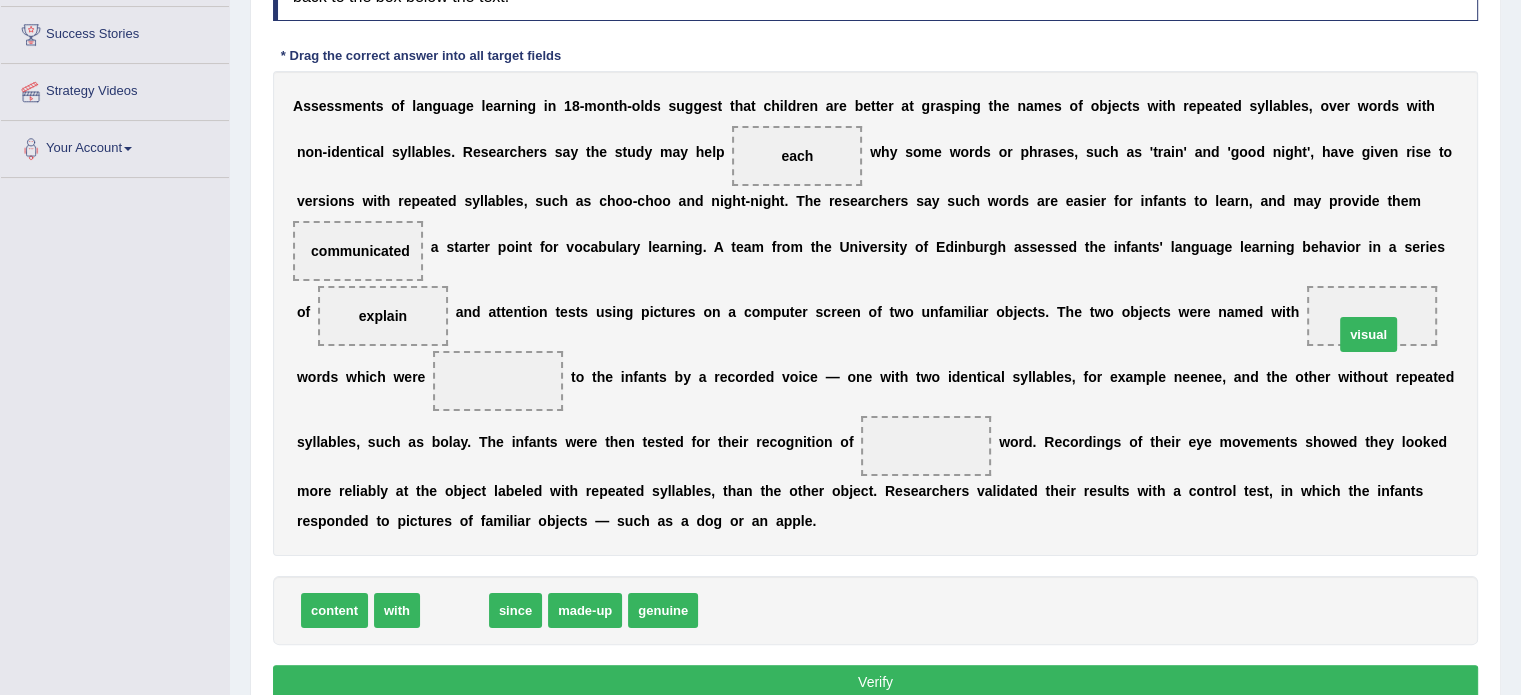 drag, startPoint x: 458, startPoint y: 606, endPoint x: 1372, endPoint y: 331, distance: 954.4742 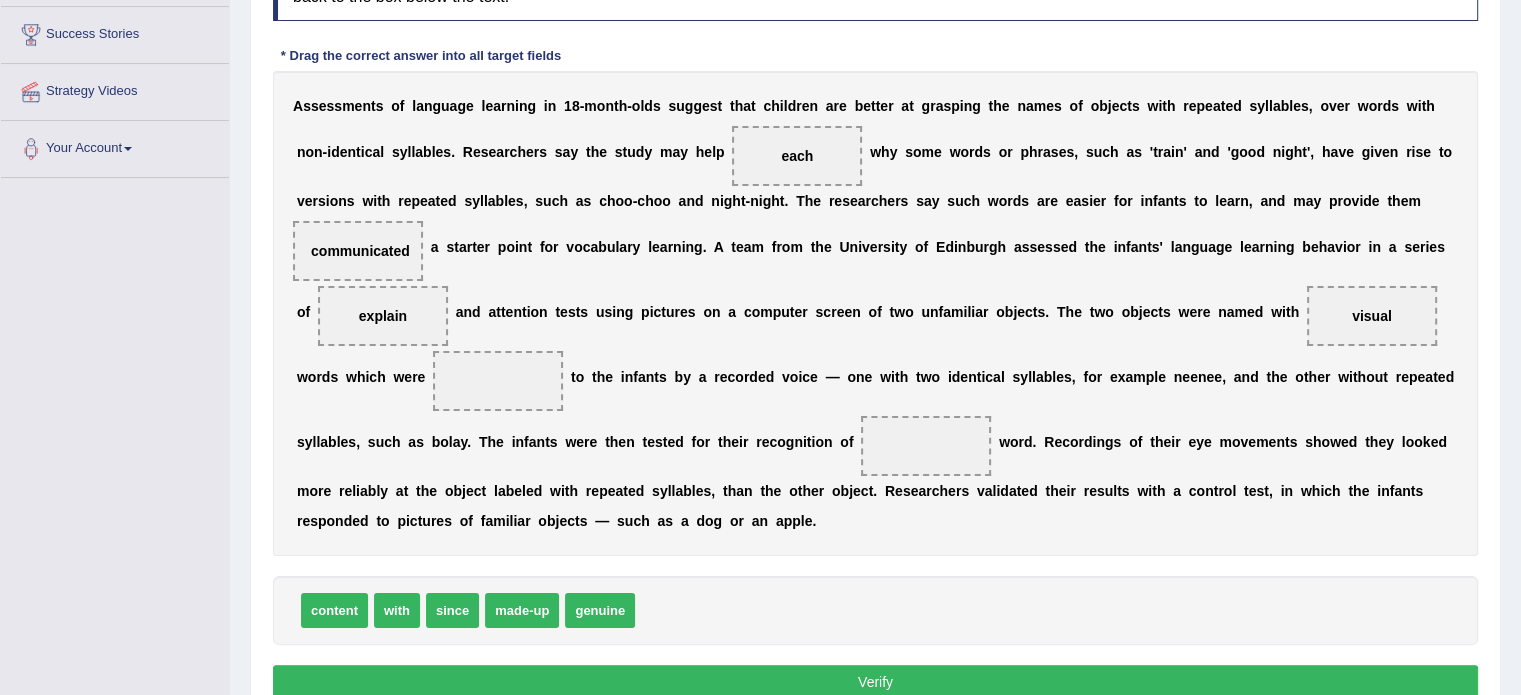 click on "content" at bounding box center [334, 610] 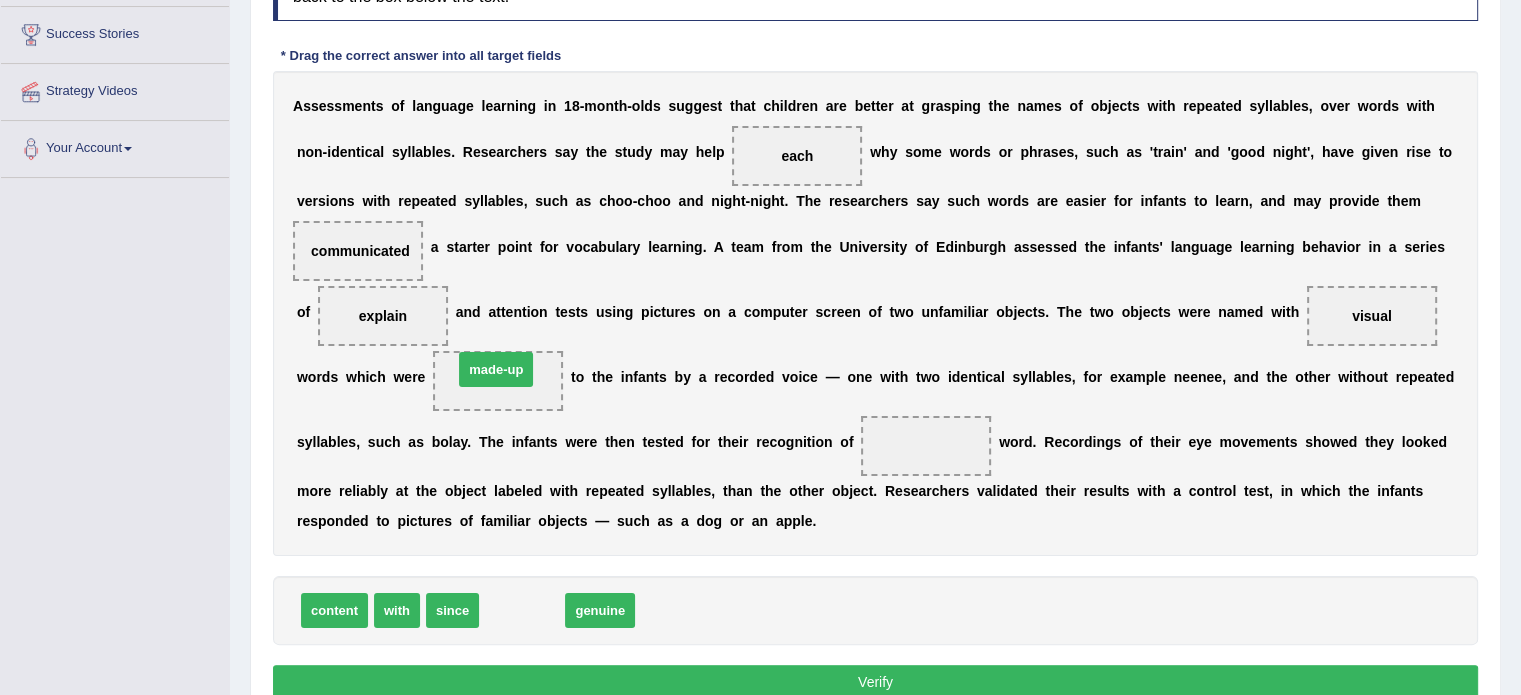 drag, startPoint x: 540, startPoint y: 609, endPoint x: 514, endPoint y: 368, distance: 242.39844 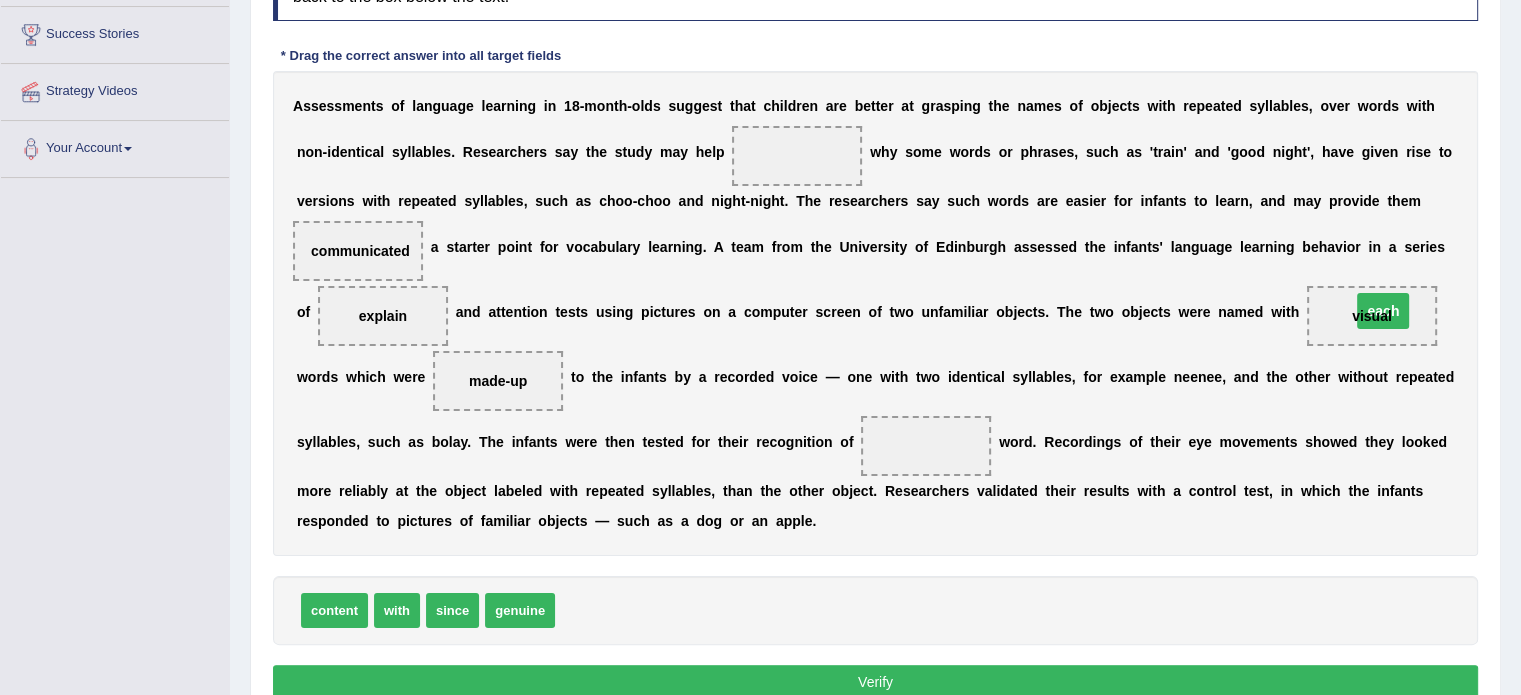 drag, startPoint x: 796, startPoint y: 155, endPoint x: 1382, endPoint y: 311, distance: 606.4091 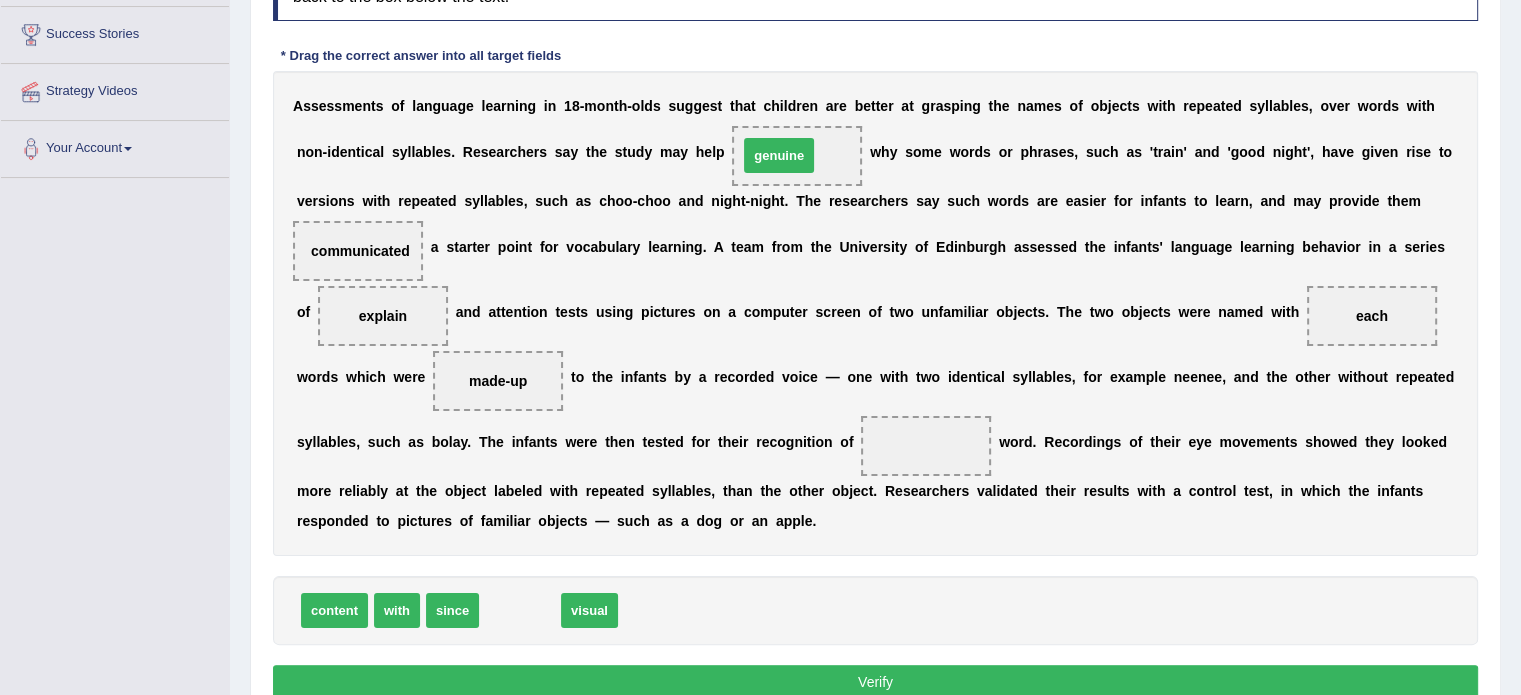 drag, startPoint x: 535, startPoint y: 607, endPoint x: 796, endPoint y: 155, distance: 521.9435 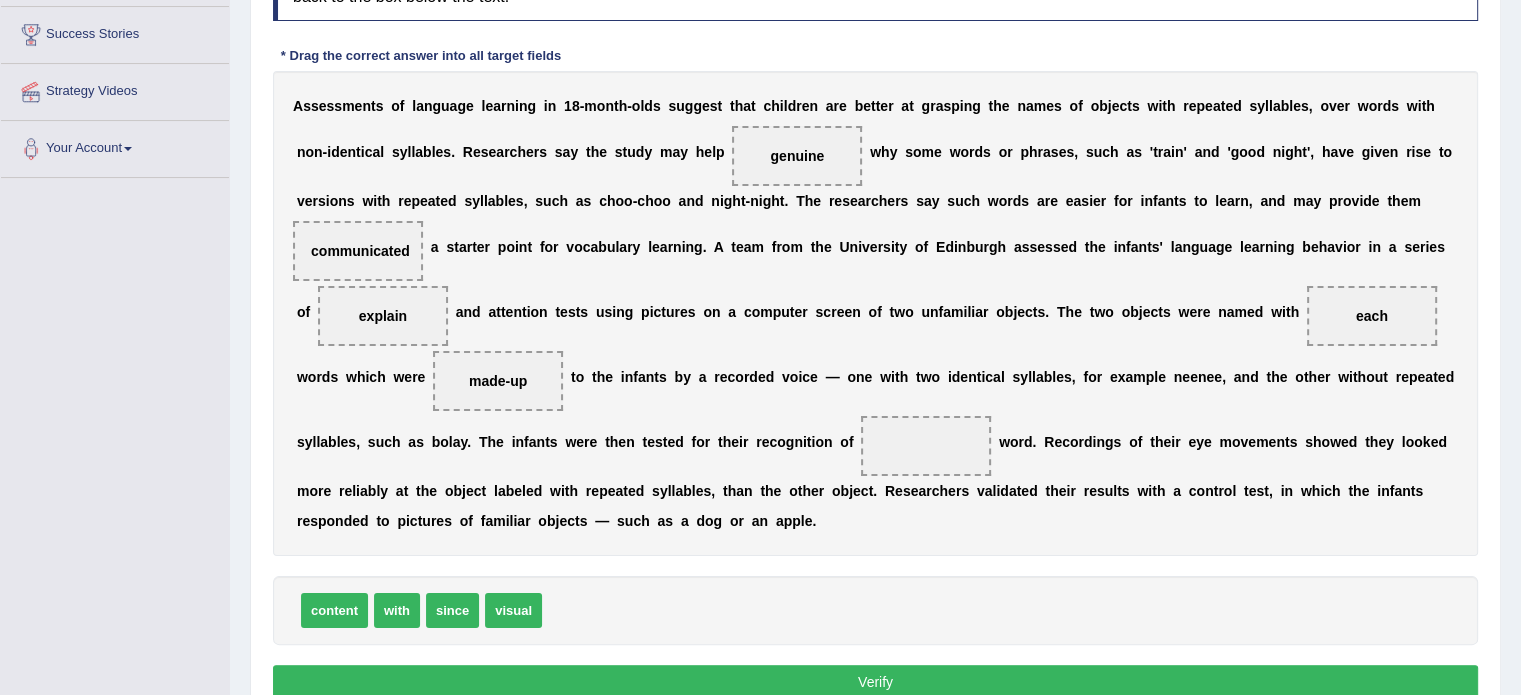 click on "communicated" at bounding box center [360, 251] 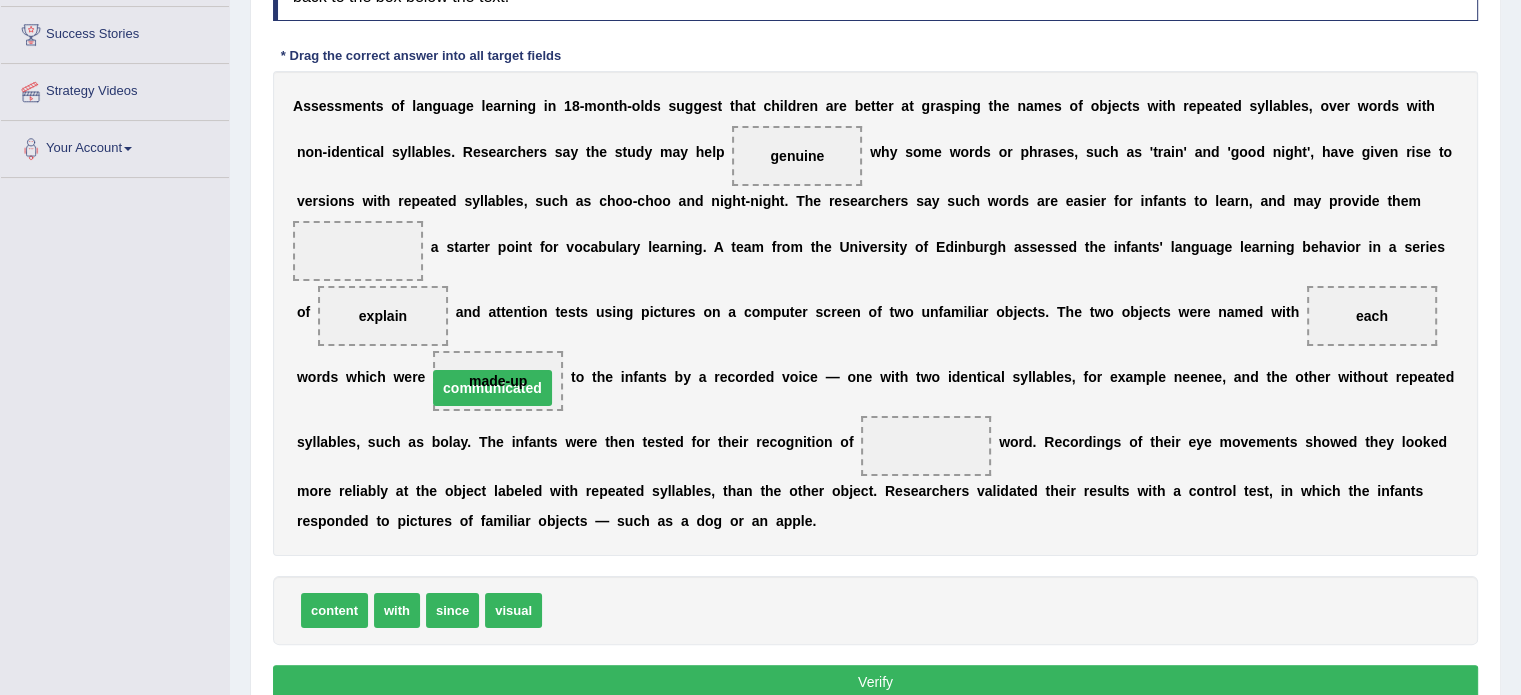 drag, startPoint x: 378, startPoint y: 242, endPoint x: 500, endPoint y: 379, distance: 183.44754 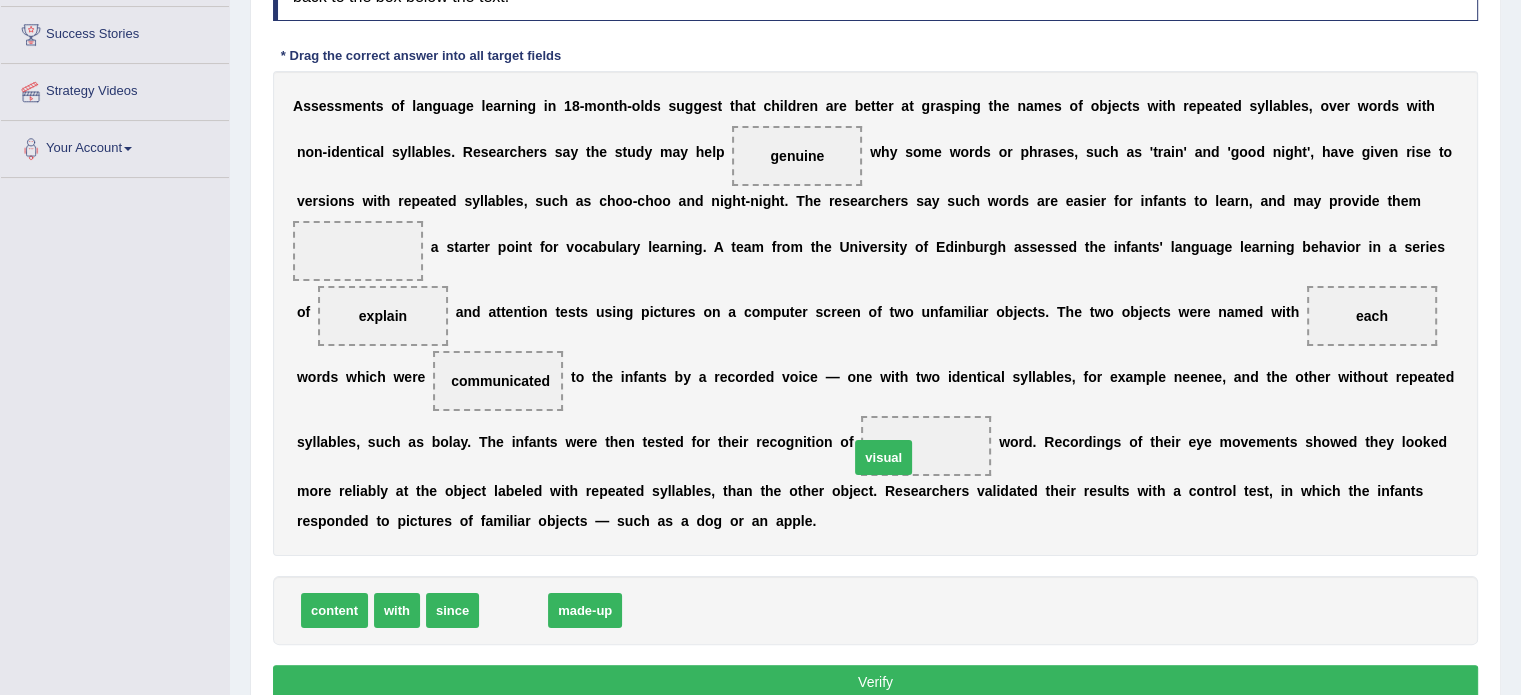 drag, startPoint x: 516, startPoint y: 606, endPoint x: 887, endPoint y: 452, distance: 401.69266 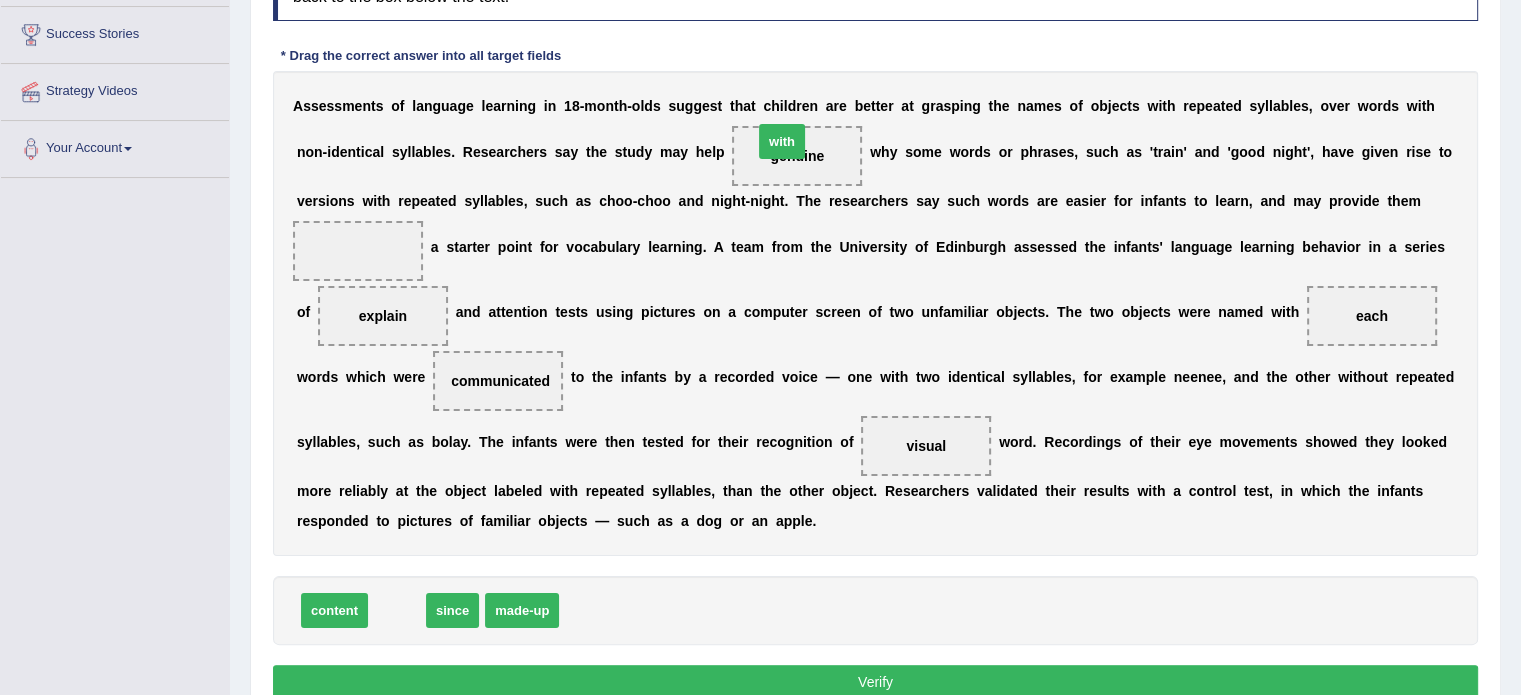 drag, startPoint x: 392, startPoint y: 615, endPoint x: 765, endPoint y: 157, distance: 590.67163 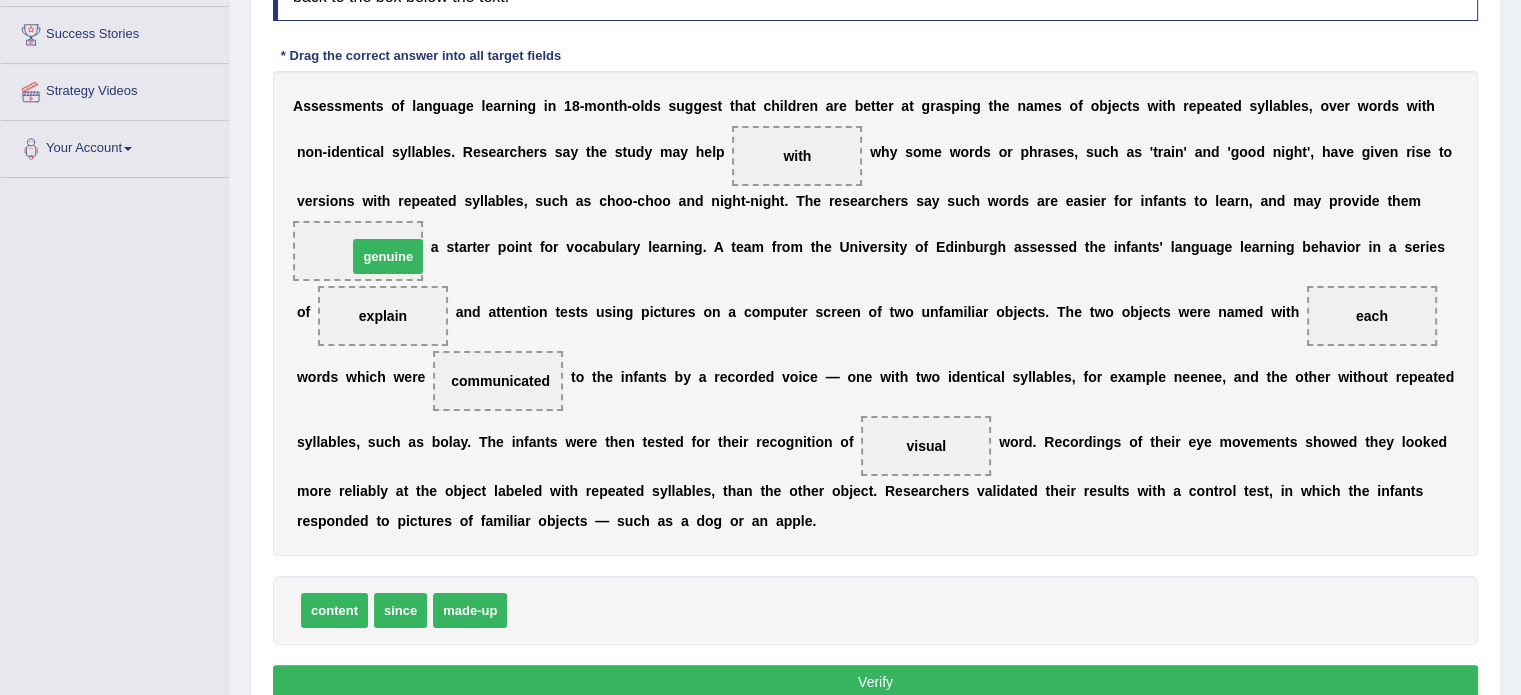 drag, startPoint x: 568, startPoint y: 601, endPoint x: 408, endPoint y: 256, distance: 380.29593 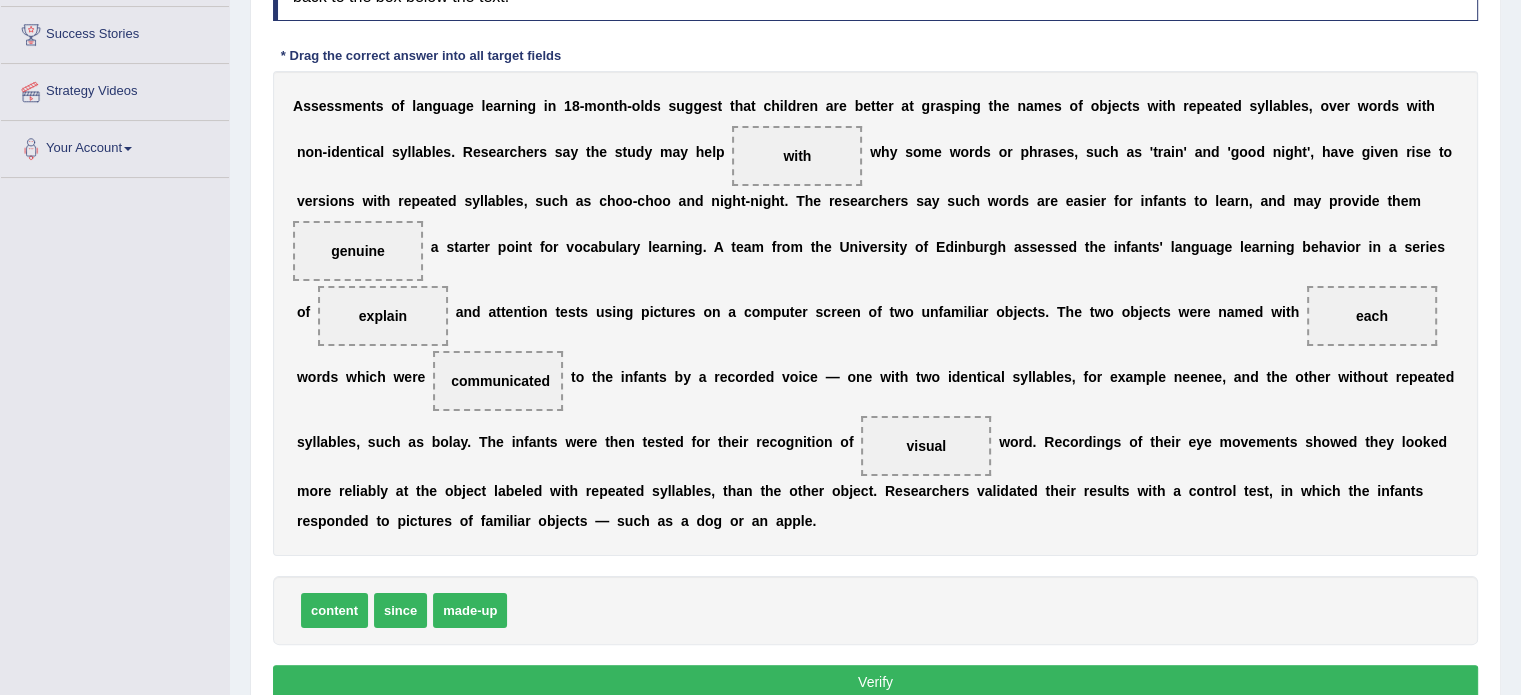 click on "Verify" at bounding box center (875, 682) 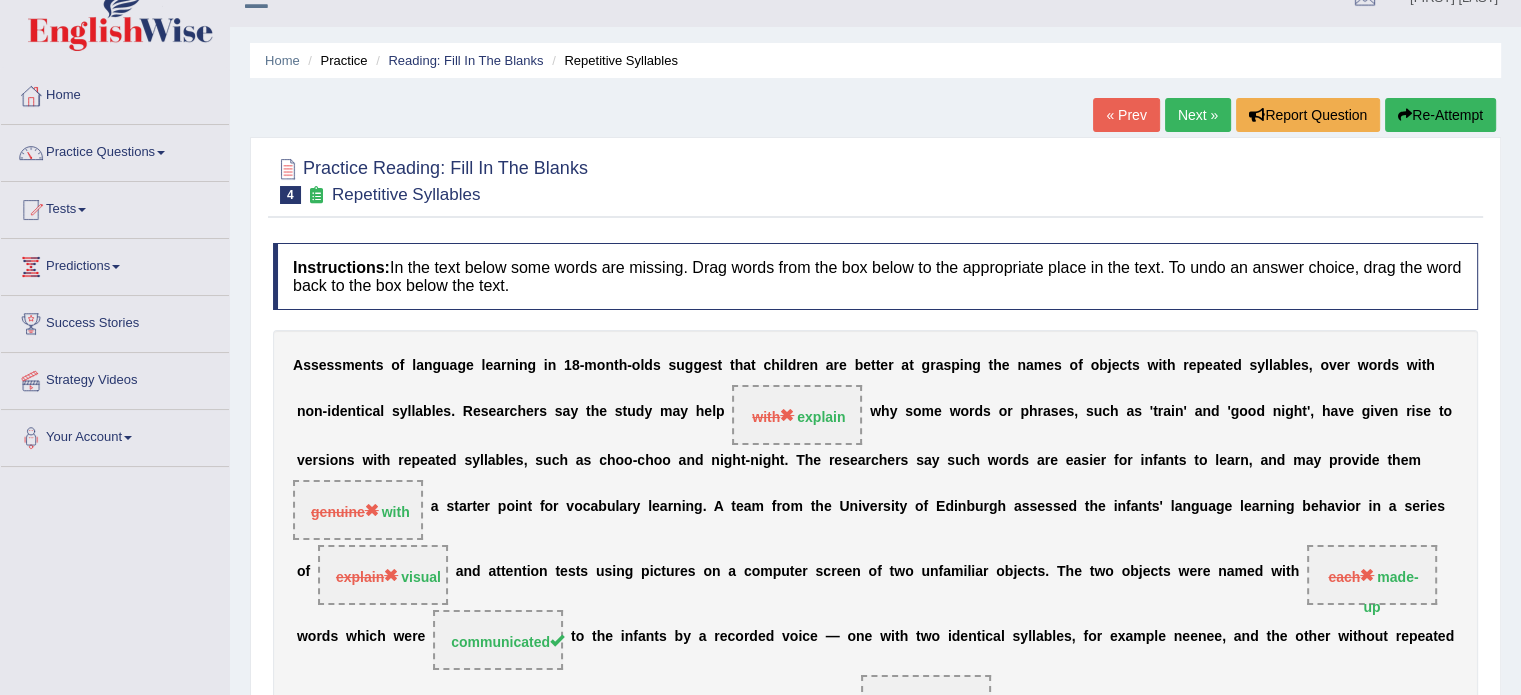 scroll, scrollTop: 0, scrollLeft: 0, axis: both 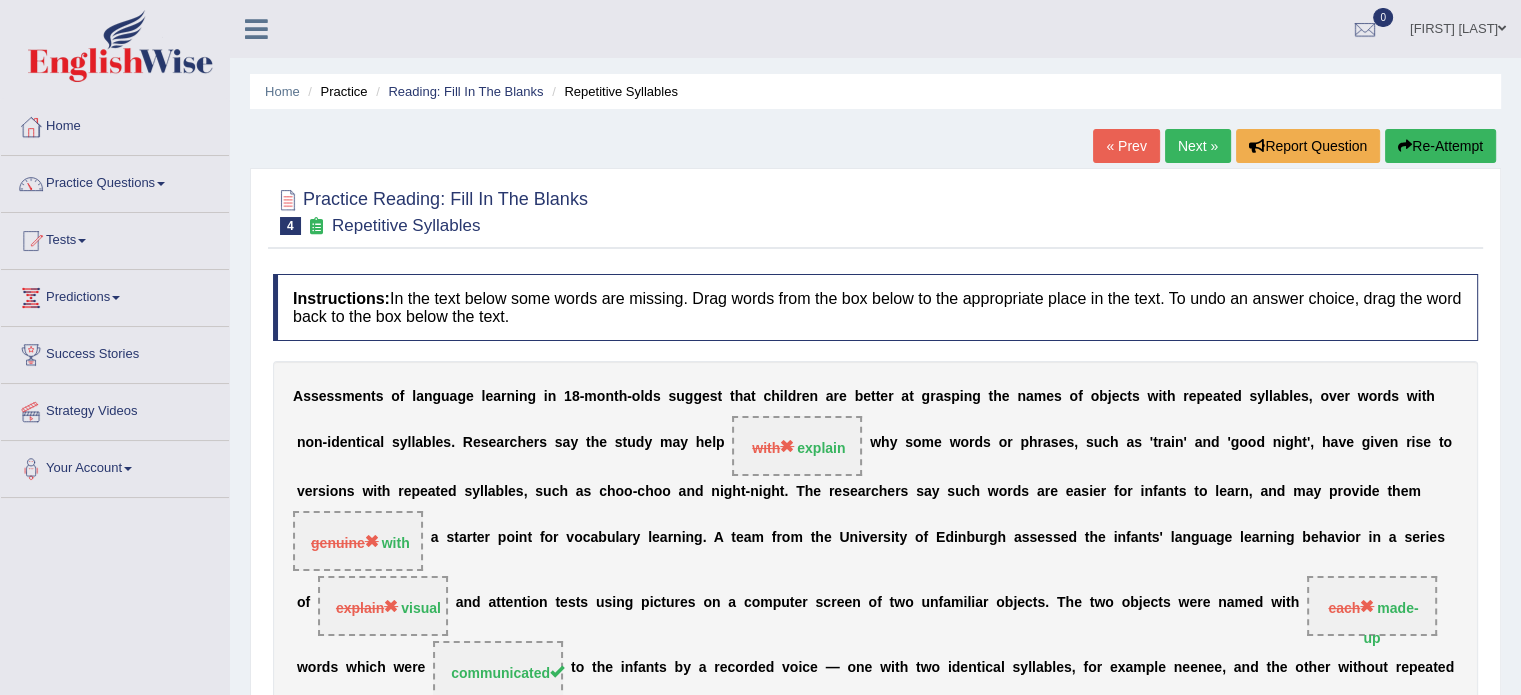 click on "Next »" at bounding box center (1198, 146) 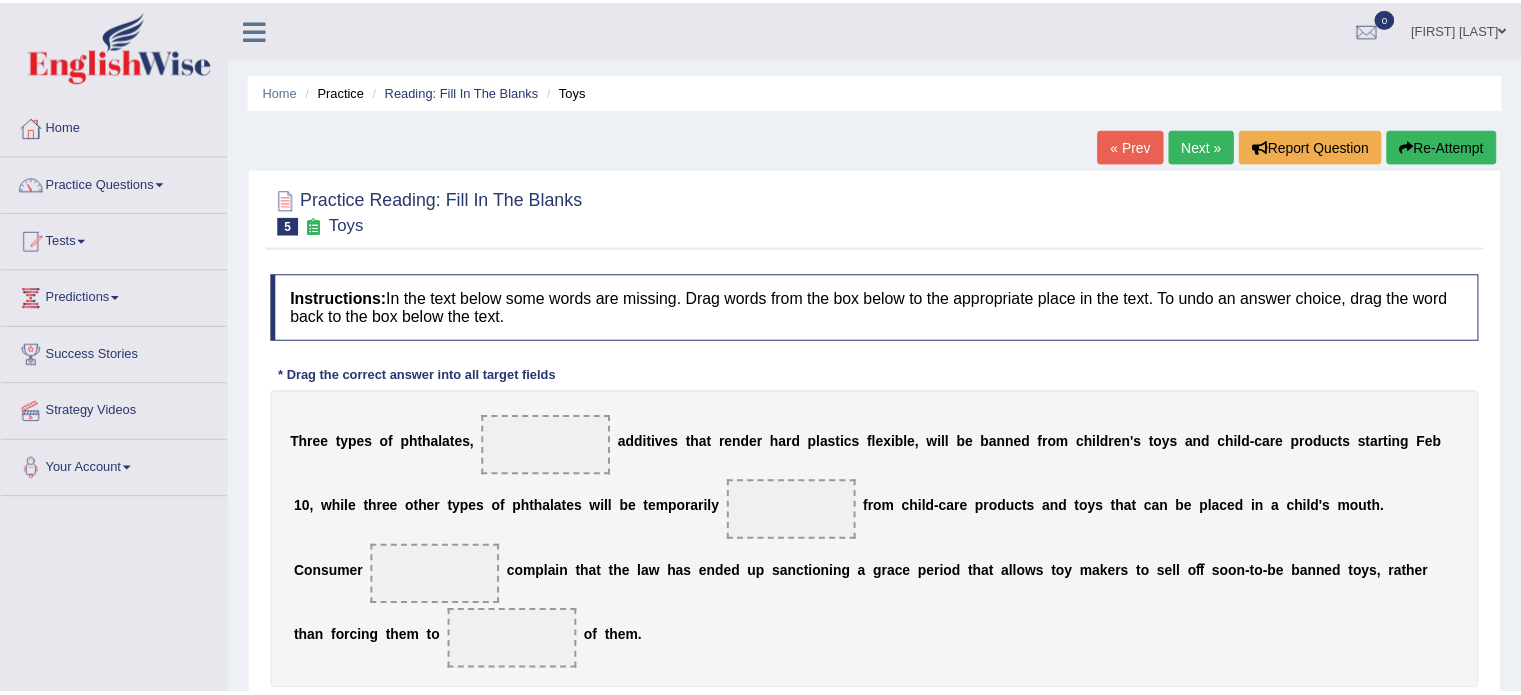 scroll, scrollTop: 0, scrollLeft: 0, axis: both 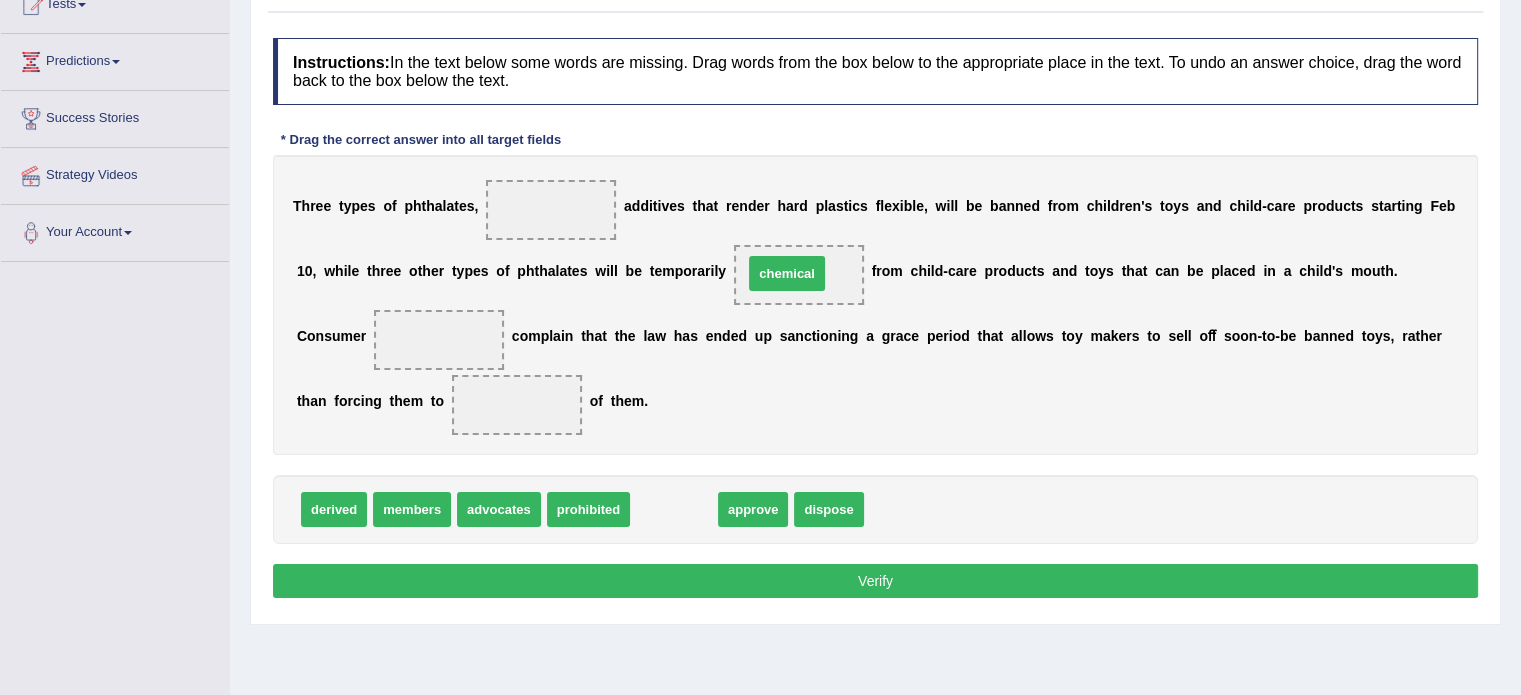 drag, startPoint x: 671, startPoint y: 503, endPoint x: 784, endPoint y: 267, distance: 261.65817 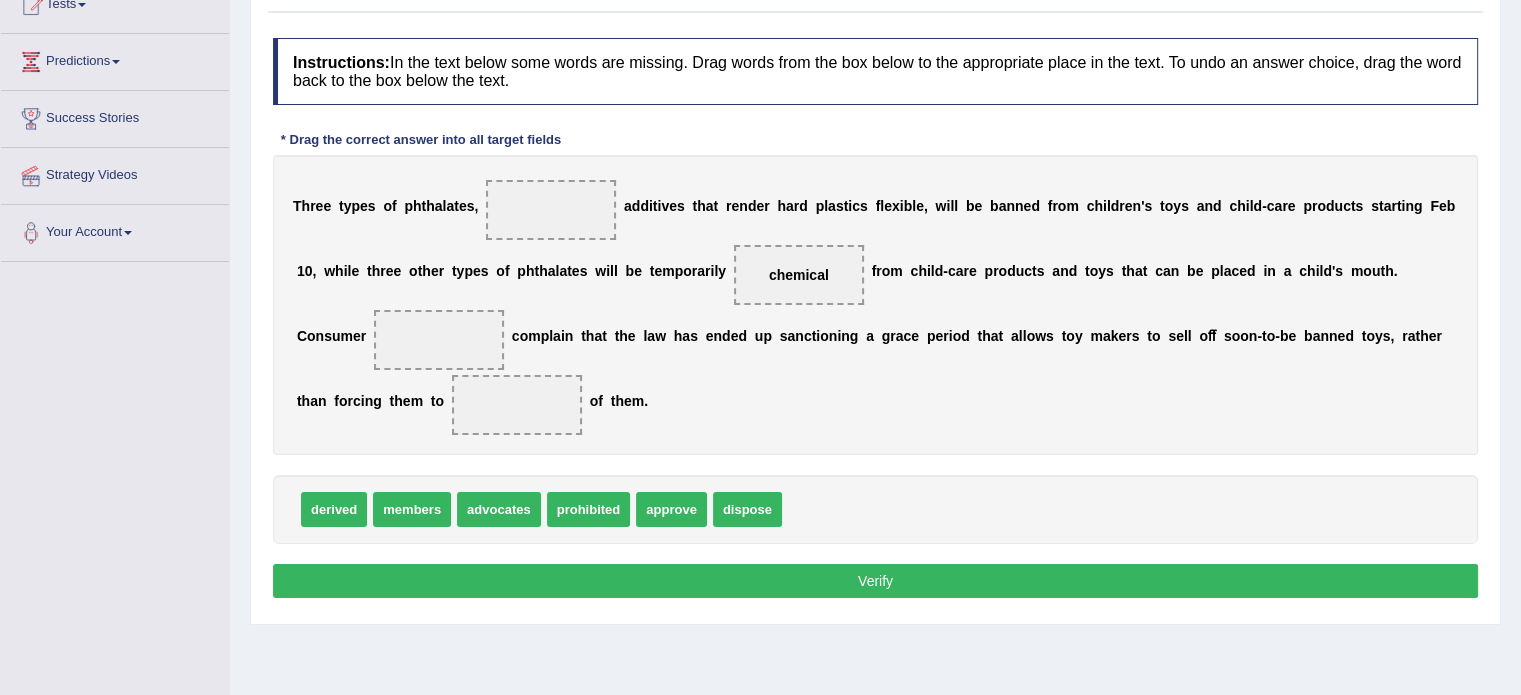 click on "dispose" at bounding box center [747, 509] 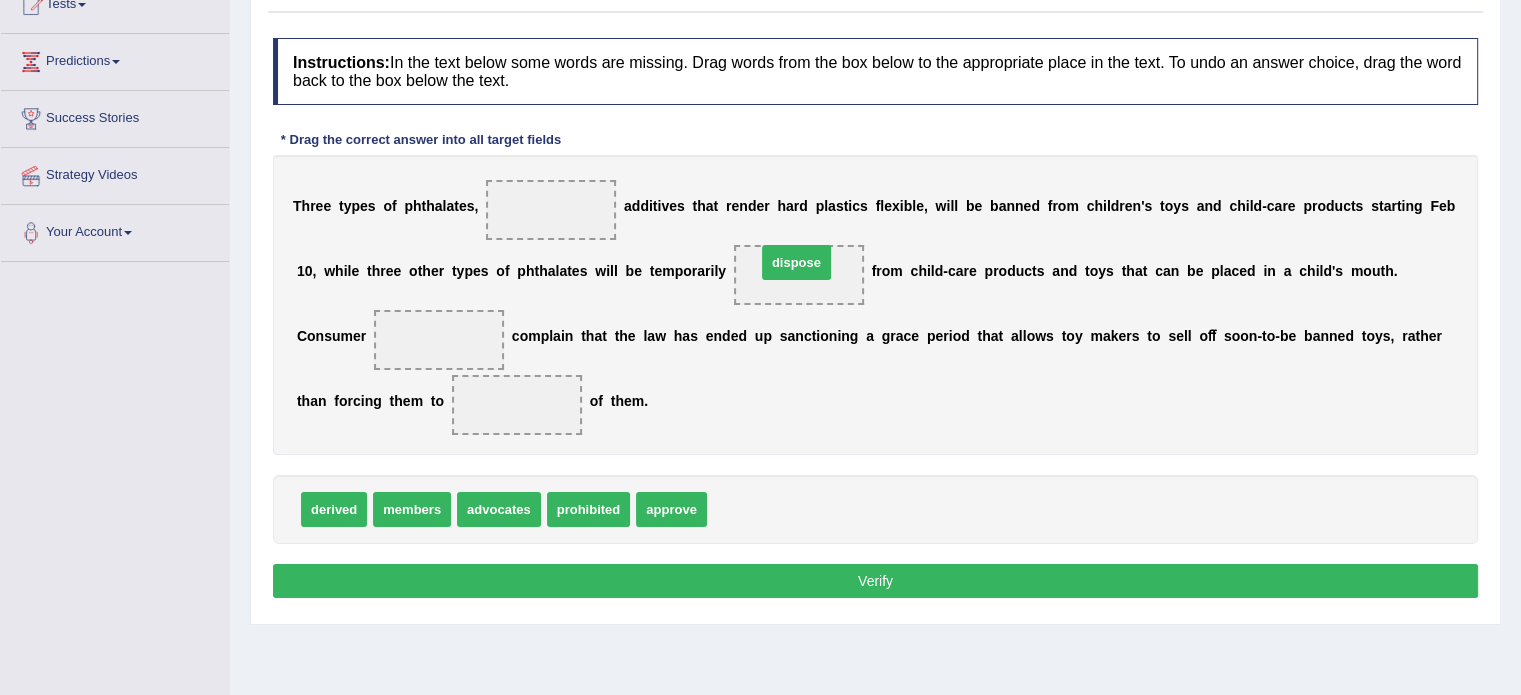 drag, startPoint x: 735, startPoint y: 521, endPoint x: 784, endPoint y: 275, distance: 250.83261 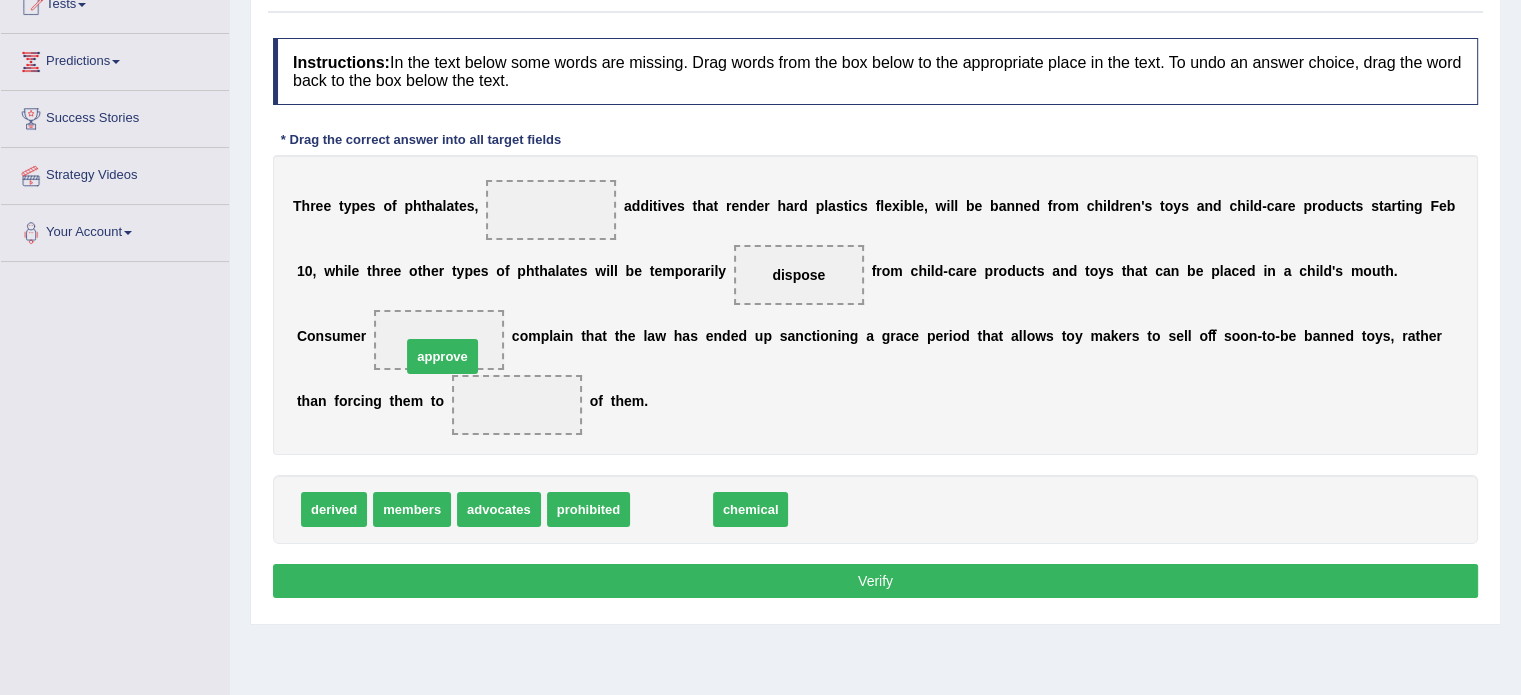 drag, startPoint x: 656, startPoint y: 506, endPoint x: 425, endPoint y: 353, distance: 277.074 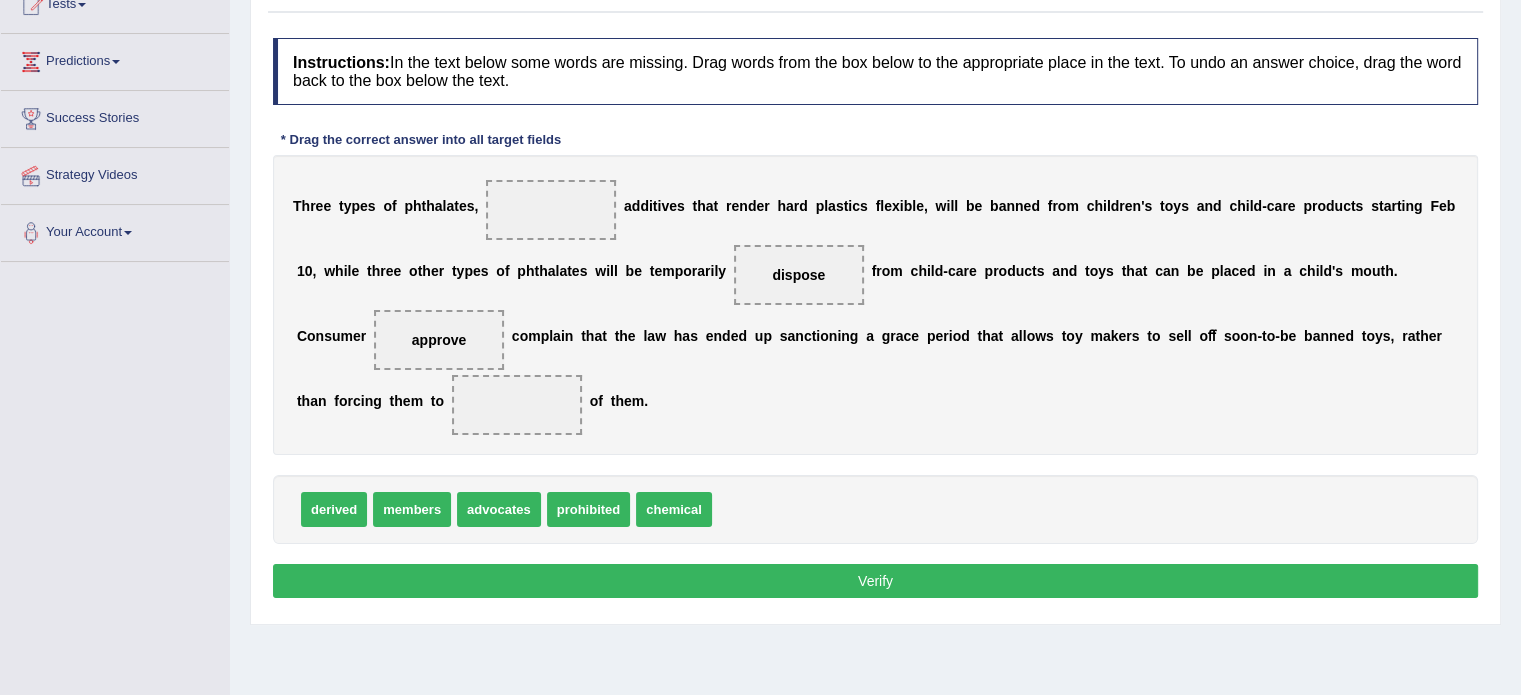 drag, startPoint x: 443, startPoint y: 344, endPoint x: 461, endPoint y: 504, distance: 161.00932 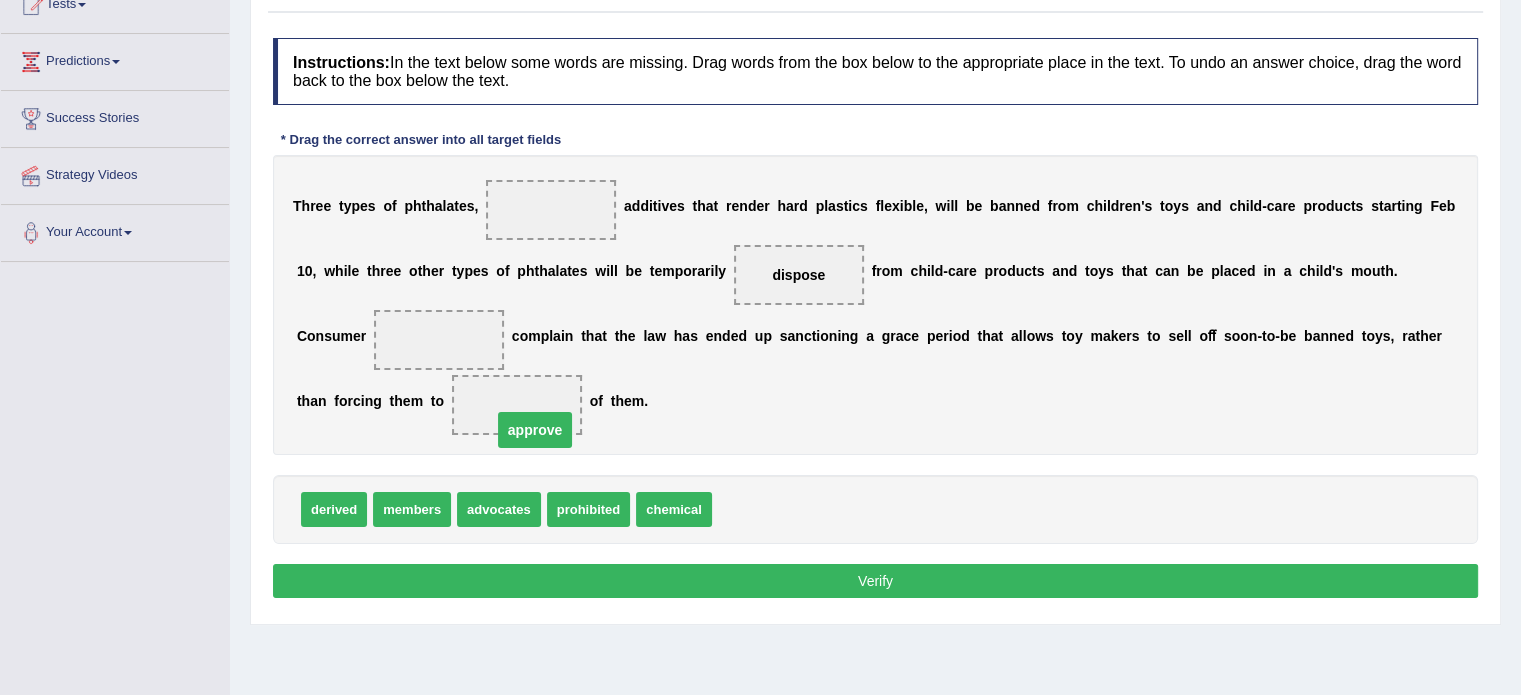 drag, startPoint x: 448, startPoint y: 338, endPoint x: 544, endPoint y: 428, distance: 131.59027 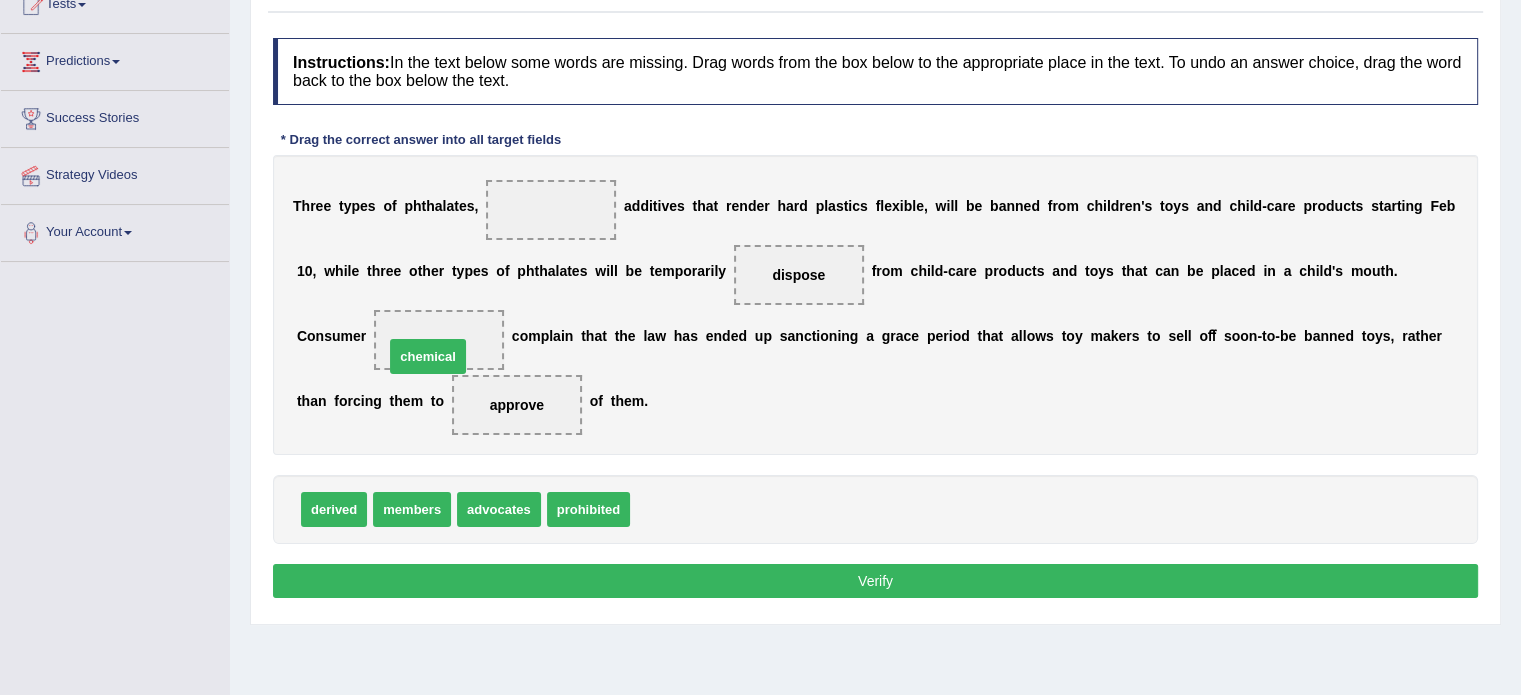 drag, startPoint x: 703, startPoint y: 505, endPoint x: 457, endPoint y: 352, distance: 289.69812 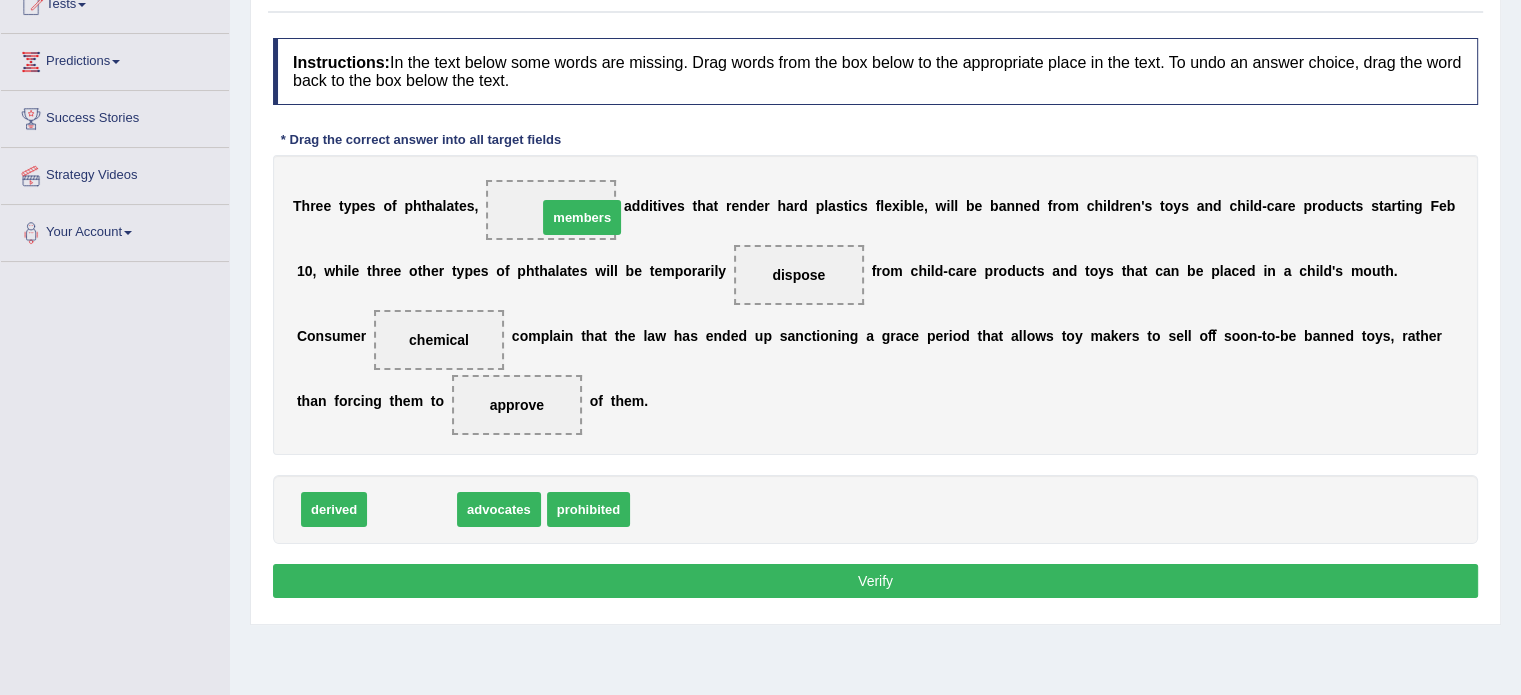 drag, startPoint x: 392, startPoint y: 506, endPoint x: 562, endPoint y: 214, distance: 337.88162 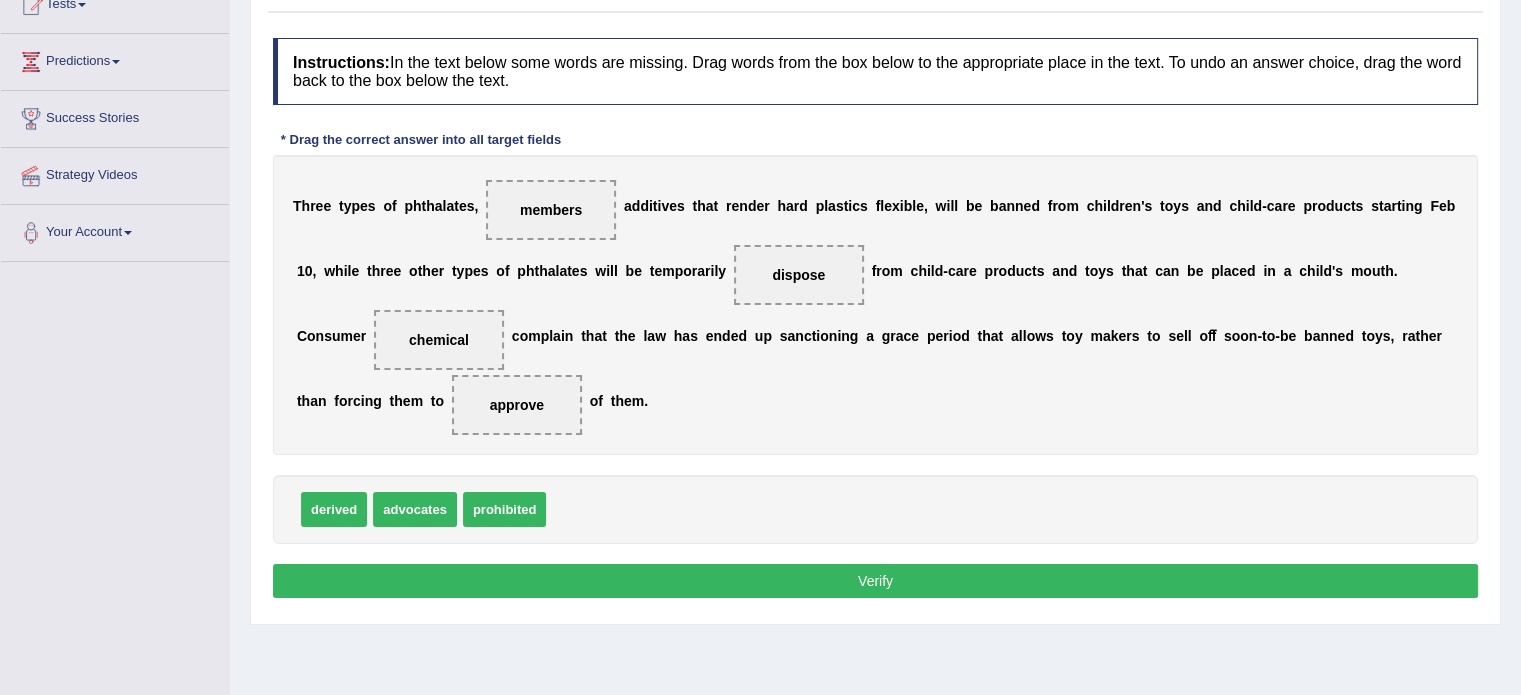 click on "Verify" at bounding box center (875, 581) 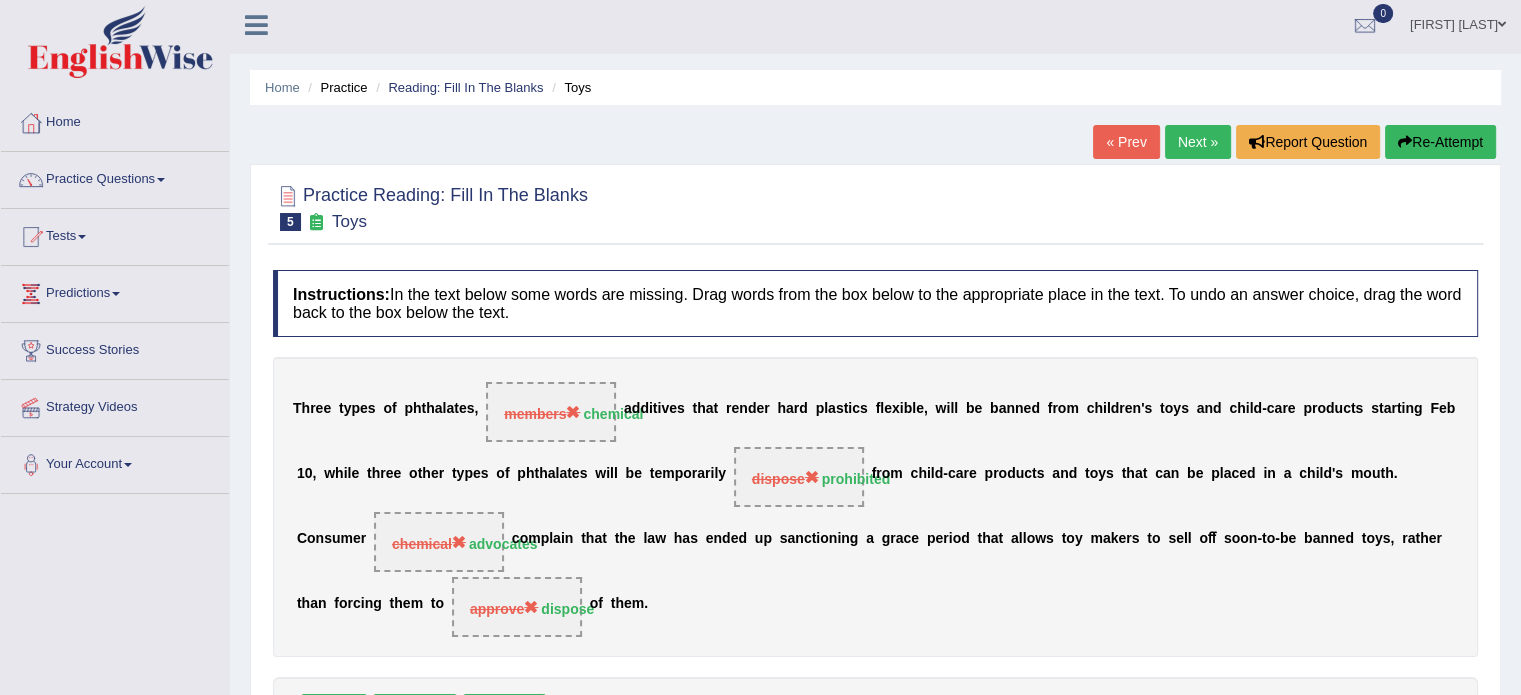 scroll, scrollTop: 0, scrollLeft: 0, axis: both 